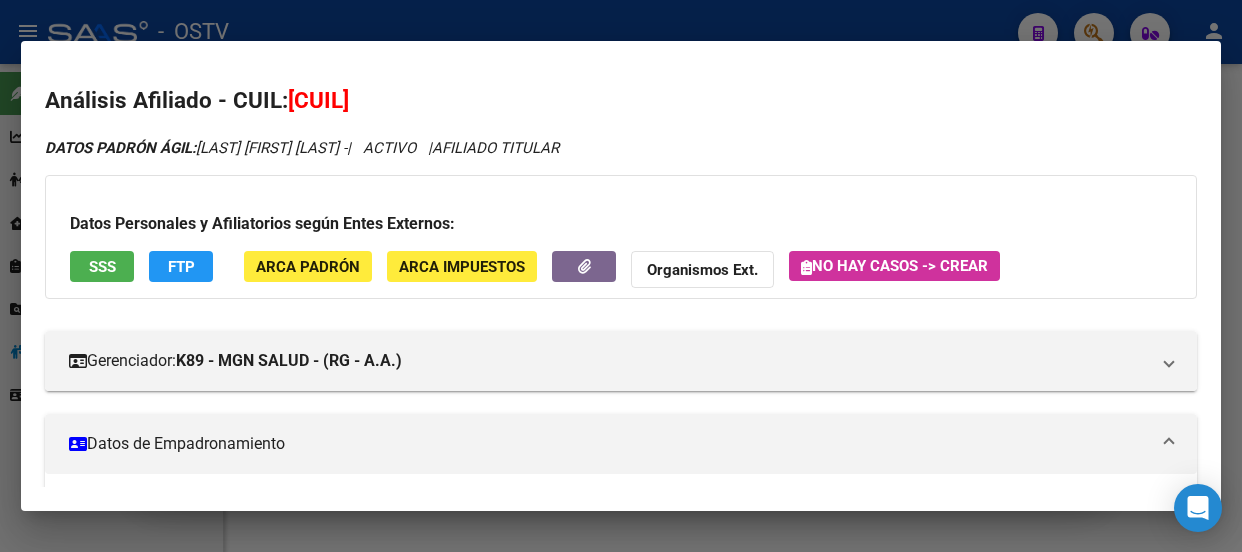 click at bounding box center (621, 276) 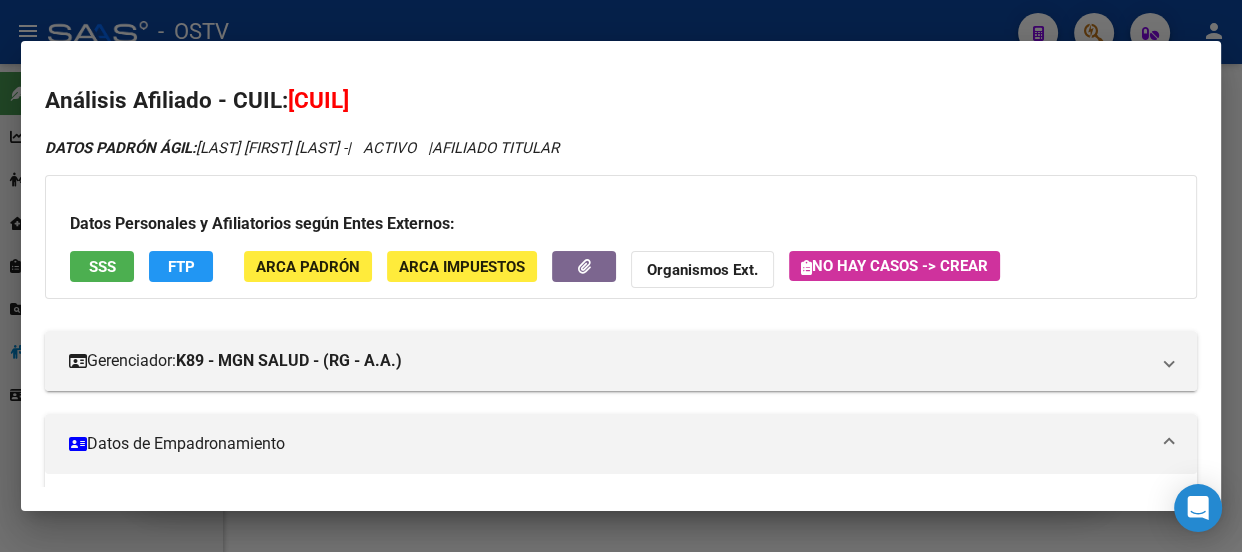 scroll, scrollTop: 0, scrollLeft: 0, axis: both 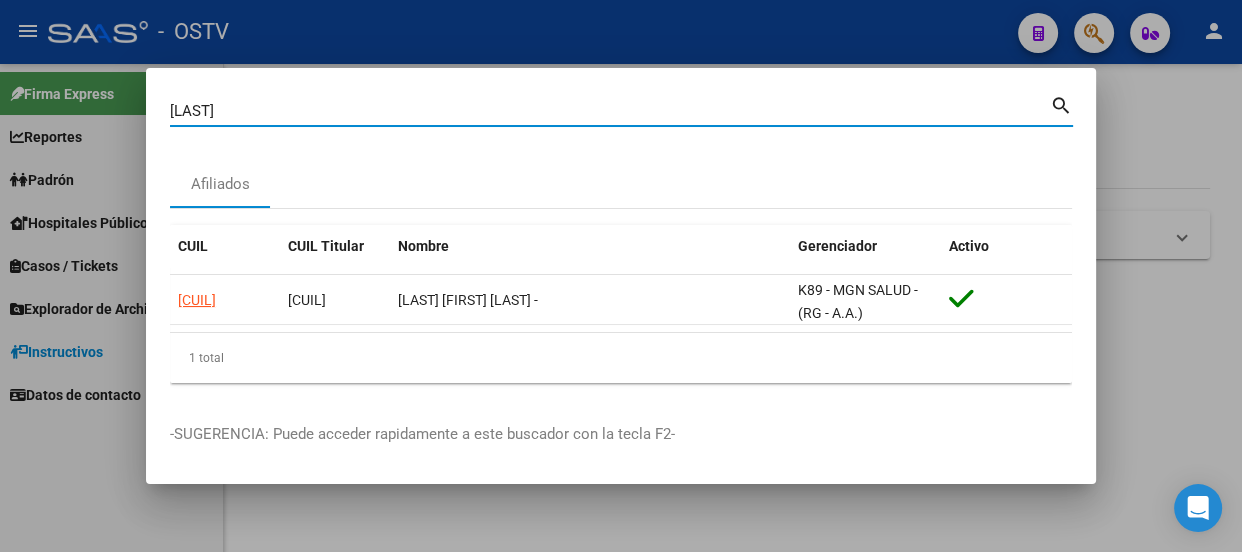 click on "[LAST]" at bounding box center (610, 111) 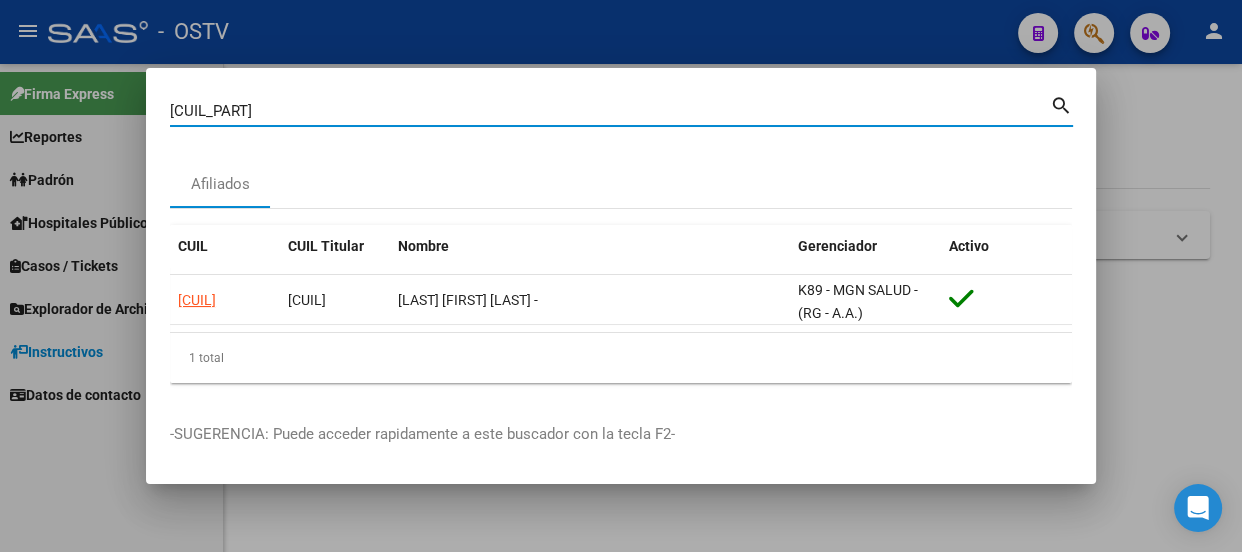 type on "[CUIL_PART]" 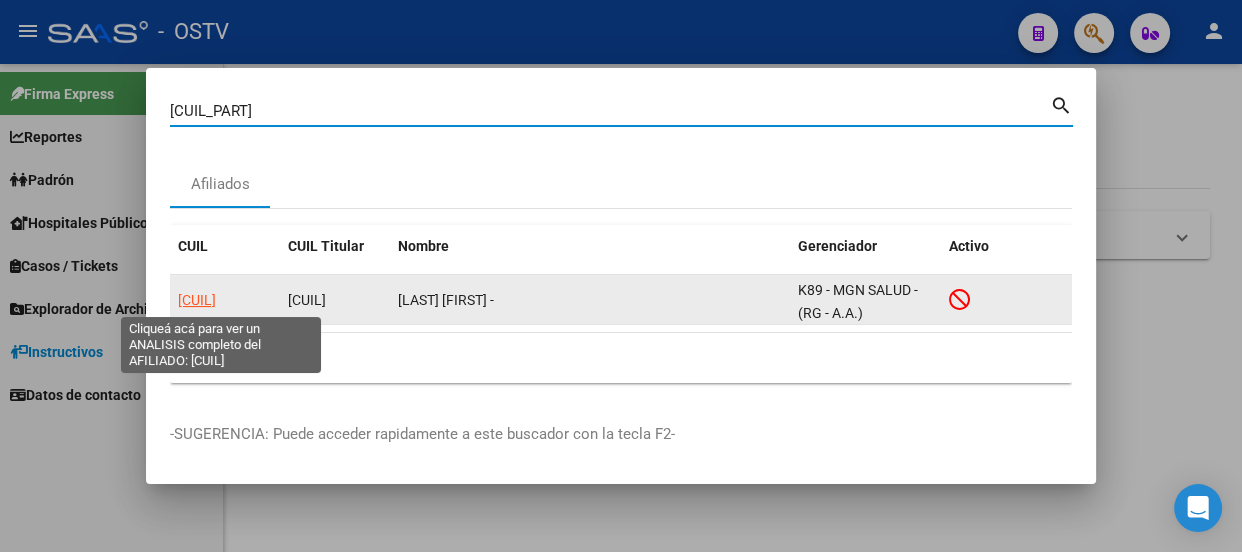 click on "[CUIL]" 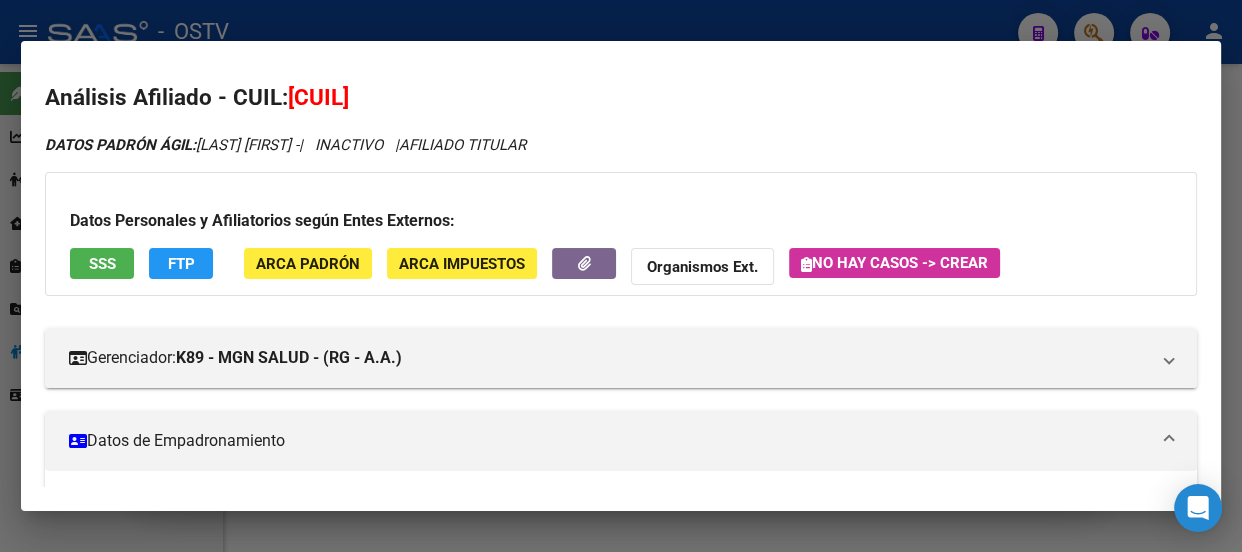 scroll, scrollTop: 0, scrollLeft: 0, axis: both 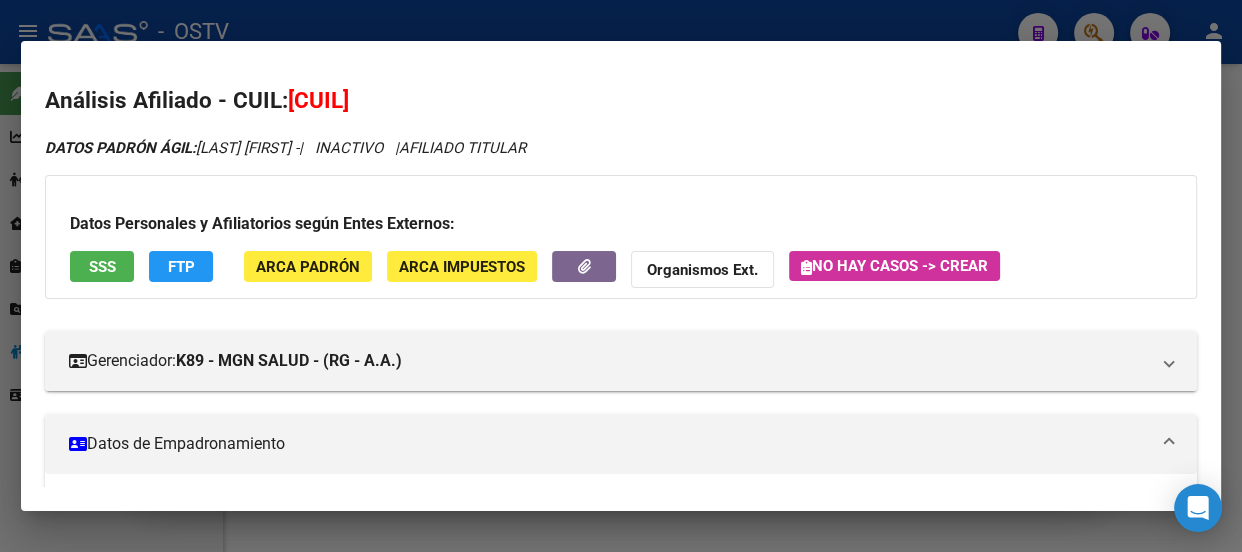click on "Datos Personales y Afiliatorios según Entes Externos: SSS FTP ARCA Padrón ARCA Impuestos Organismos Ext.   No hay casos -> Crear" at bounding box center (621, 237) 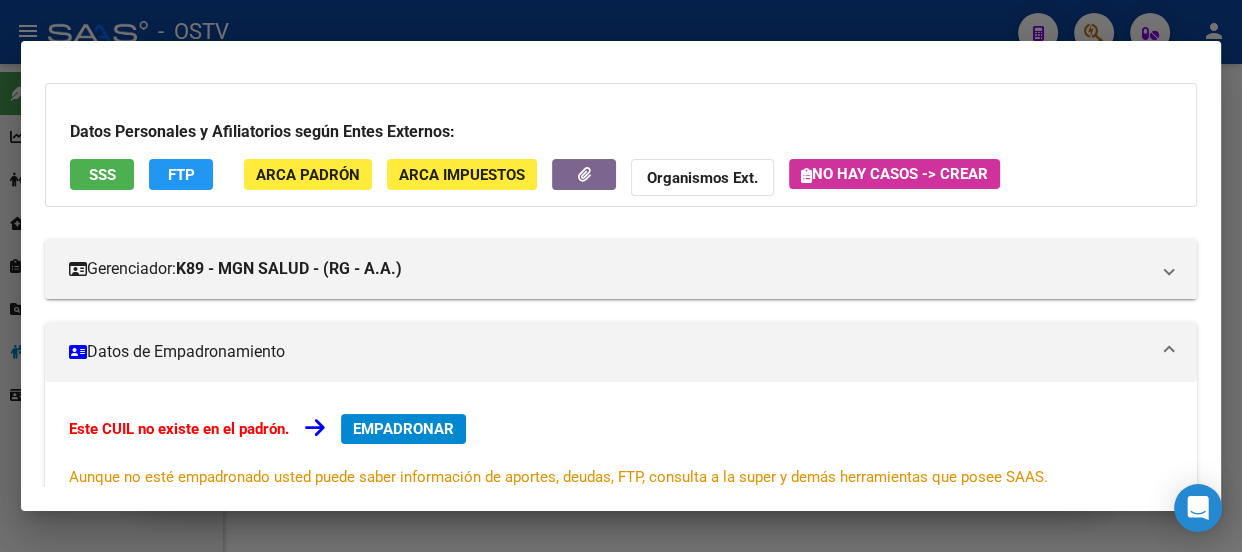 scroll, scrollTop: 90, scrollLeft: 0, axis: vertical 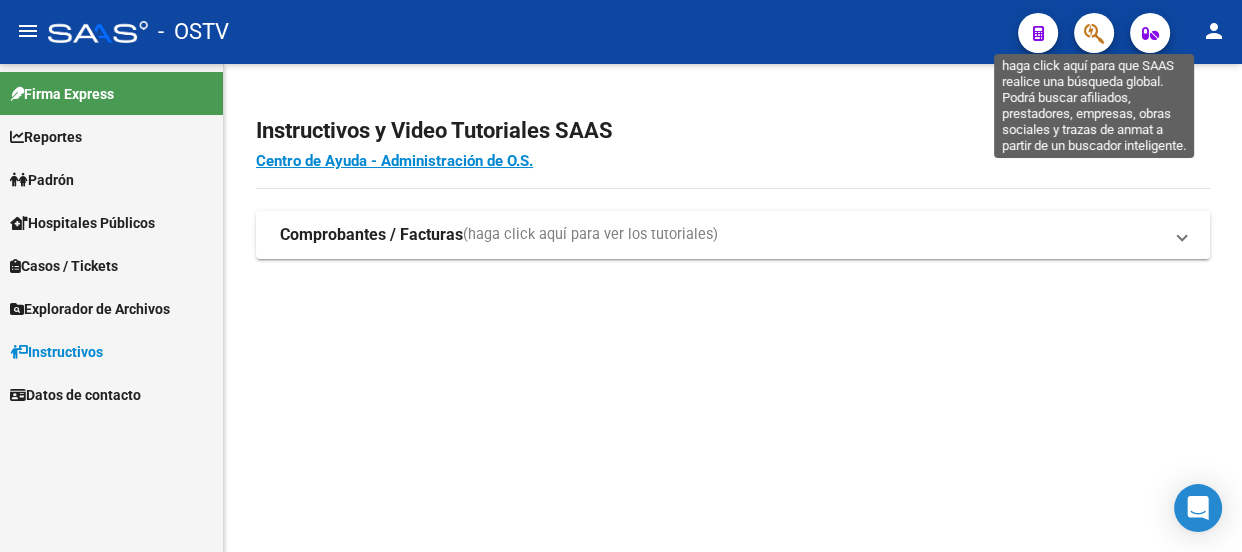 click 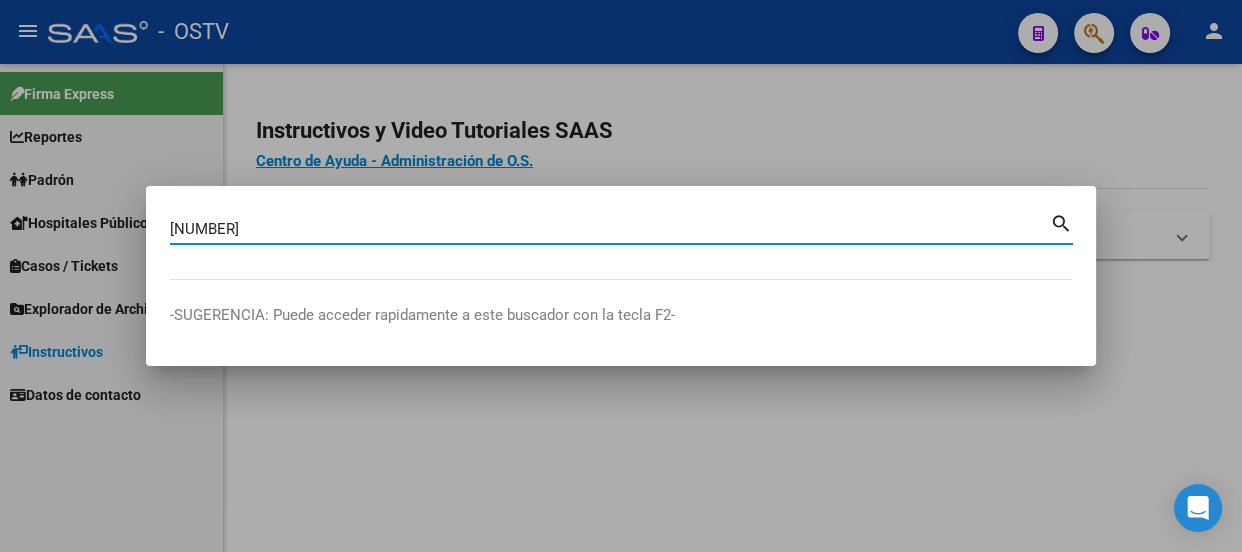 type on "[NUMBER]" 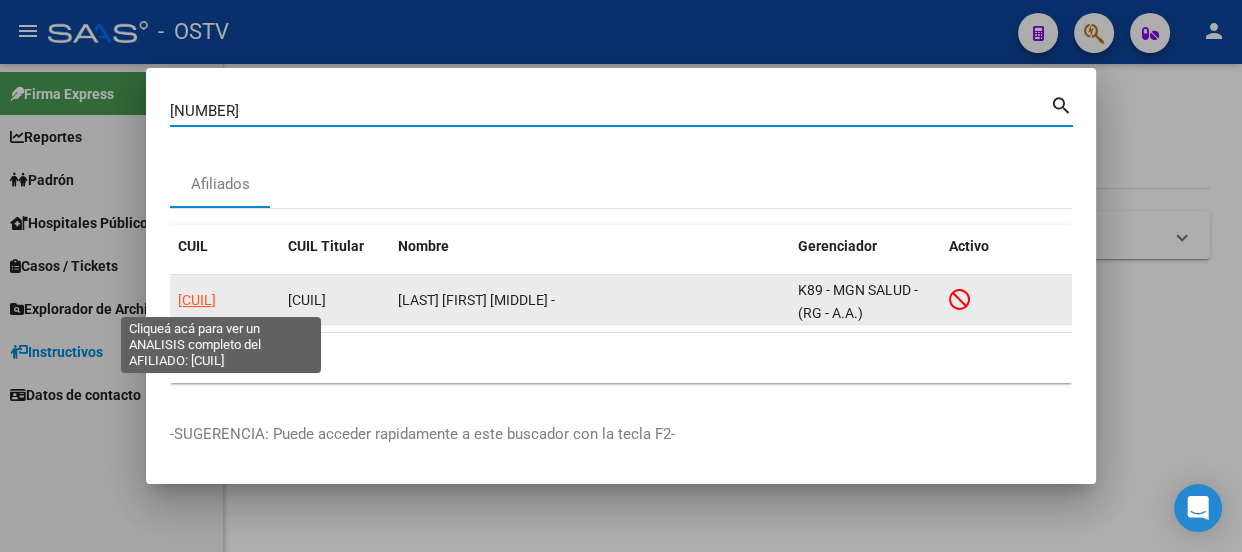 click on "[CUIL]" 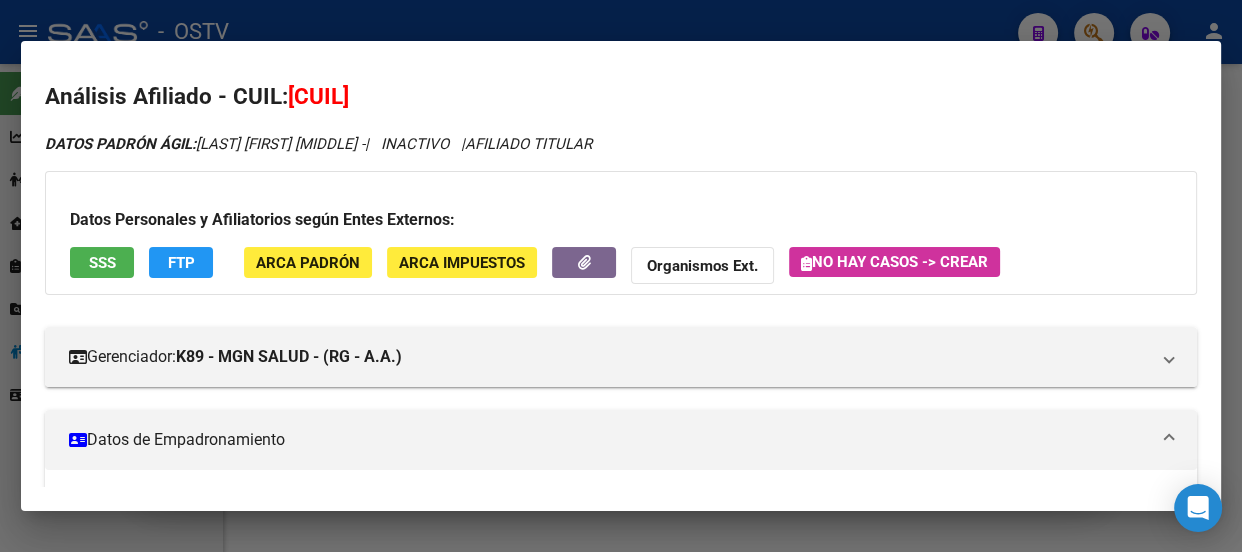 scroll, scrollTop: 0, scrollLeft: 0, axis: both 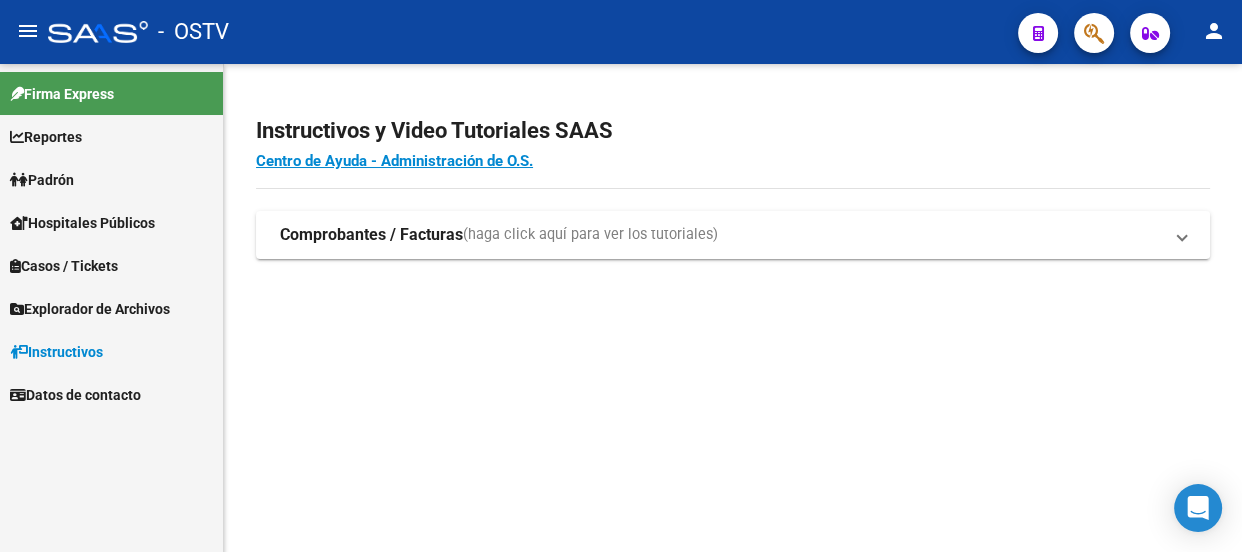 click 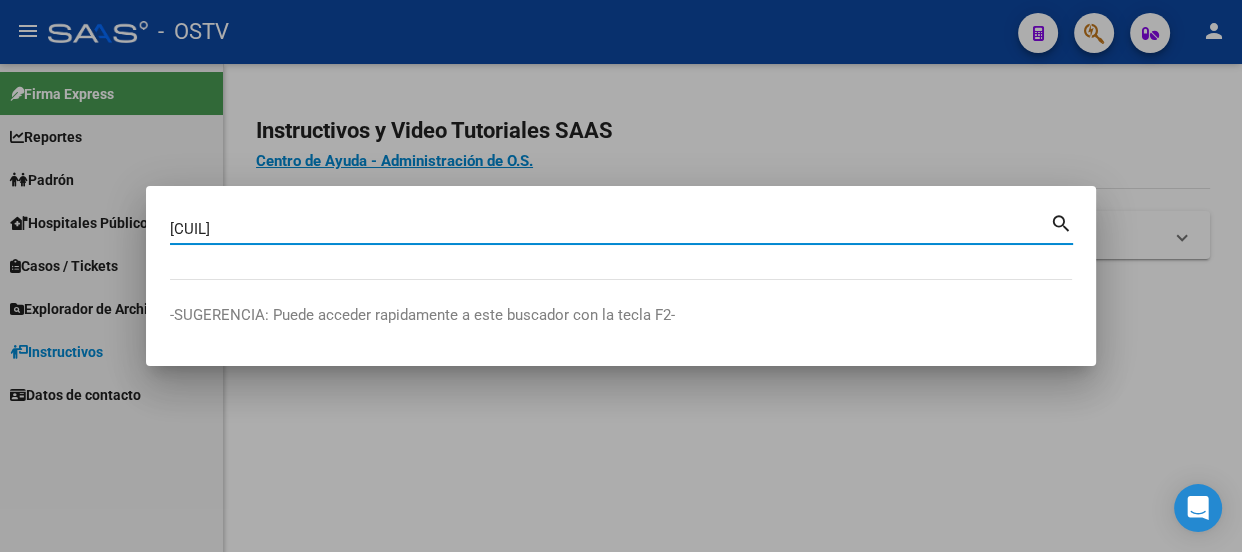 type on "[CUIL_PART]" 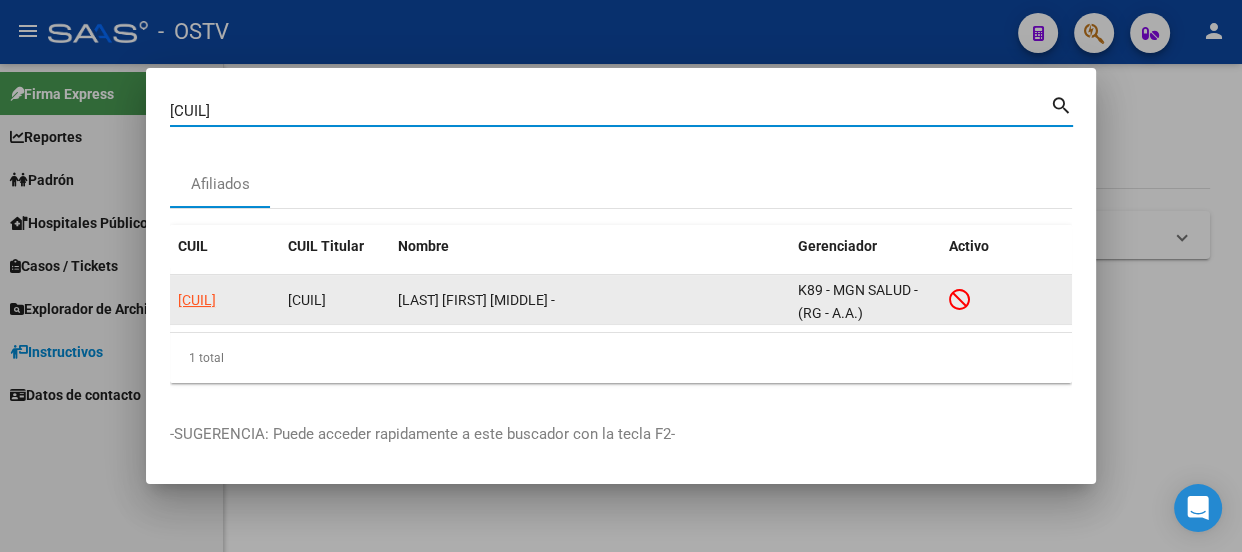 click on "[CUIL]" 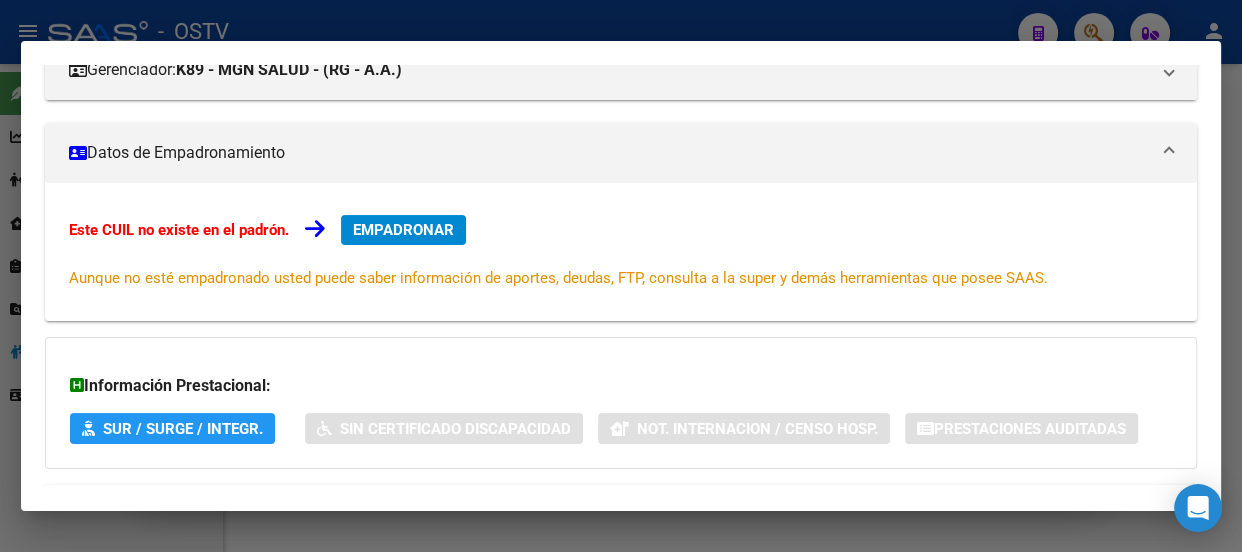 scroll, scrollTop: 363, scrollLeft: 0, axis: vertical 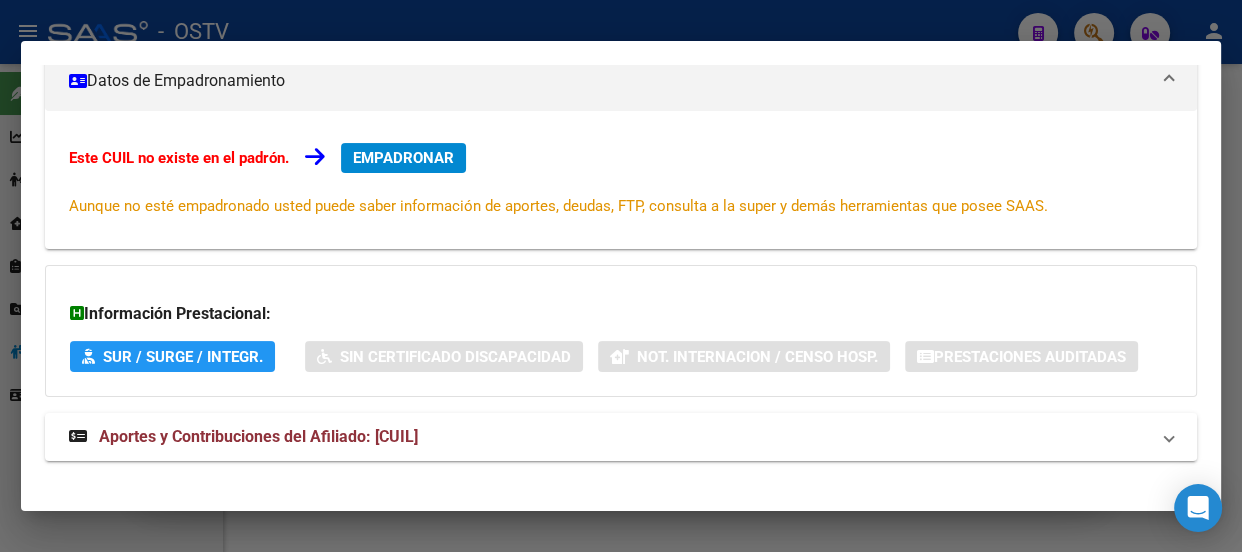 click on "Este CUIL no existe en el padrón.   EMPADRONAR
Aunque no esté empadronado usted puede saber información de aportes, deudas, FTP, consulta a la super y demás herramientas que posee SAAS." at bounding box center [621, 180] 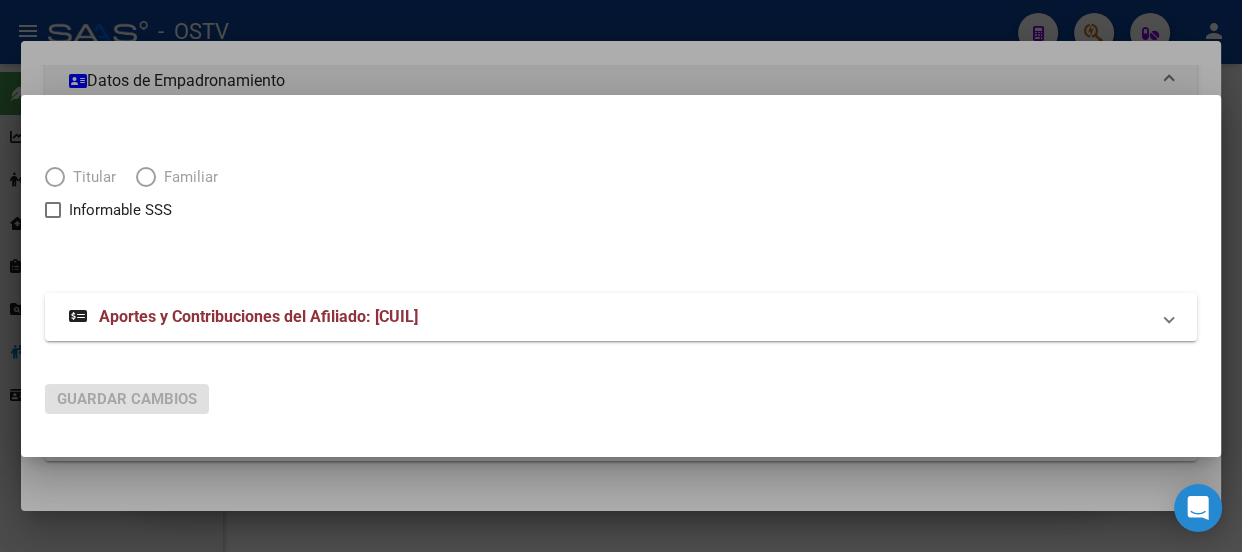 click at bounding box center [621, 276] 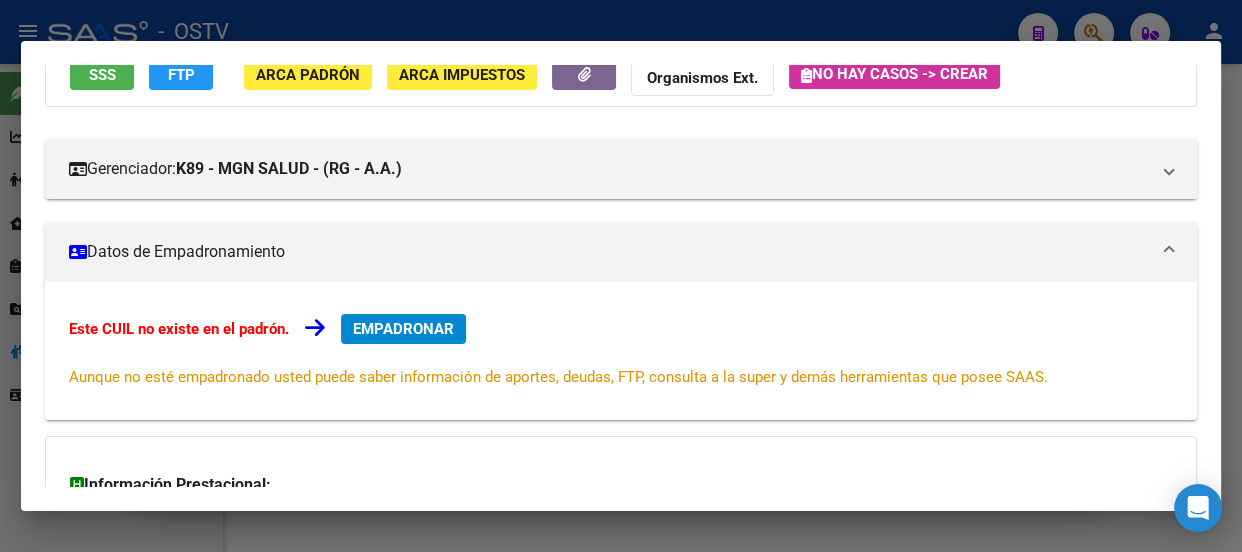 scroll, scrollTop: 0, scrollLeft: 0, axis: both 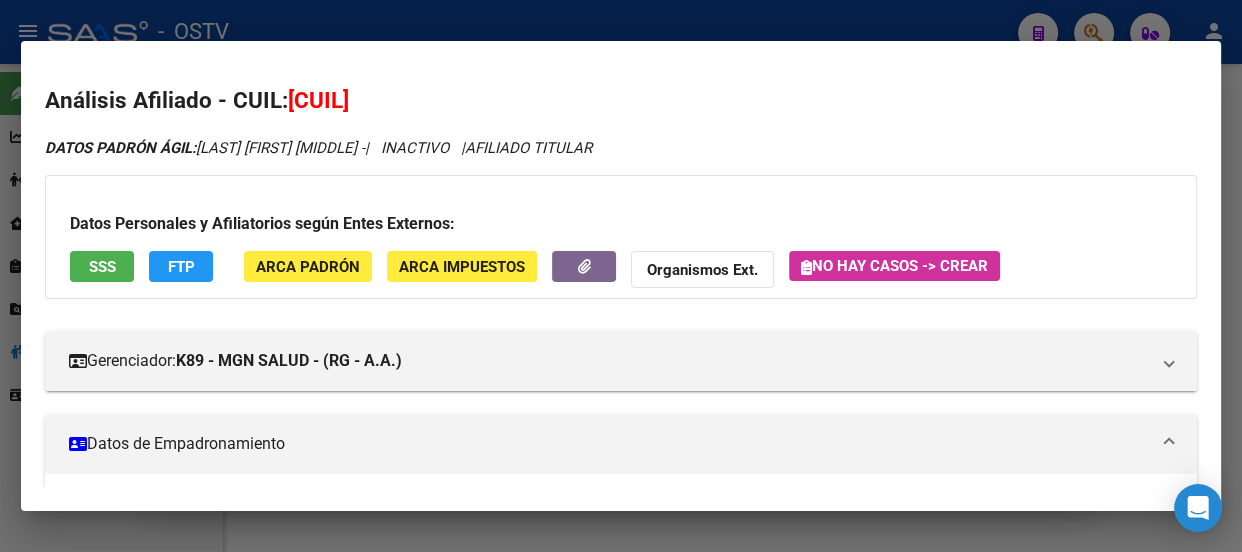 click on "Análisis Afiliado - CUIL:  20352266885 DATOS PADRÓN ÁGIL:  CACERES DAVID EZEQUIEL -     |   INACTIVO   |     AFILIADO TITULAR  Datos Personales y Afiliatorios según Entes Externos: SSS FTP ARCA Padrón ARCA Impuestos Organismos Ext.   No hay casos -> Crear
Gerenciador:      K89 - MGN SALUD - (RG - A.A.) Atención telefónica:  Atencion al Socio:   4331 - 1143 // 1157  Atencion al Socio:    4342 - 1471 // 2537 Atencion al Socio:    4342 - 5891 Sitio WEB (Cartilla):    www.mgnsalud1.com.ar Atención emergencias: Emergencias:   5218 - 5008 Otros Datos Útiles: Cartilla:  LINK    Datos de Empadronamiento  Este CUIL no existe en el padrón.   EMPADRONAR
Aunque no esté empadronado usted puede saber información de aportes, deudas, FTP, consulta a la super y demás herramientas que posee SAAS.   Información Prestacional:       SUR / SURGE / INTEGR.    Sin Certificado Discapacidad    Not. Internacion / Censo Hosp.  Prestaciones Auditadas      El mismo fue buscado en:" at bounding box center (621, 476) 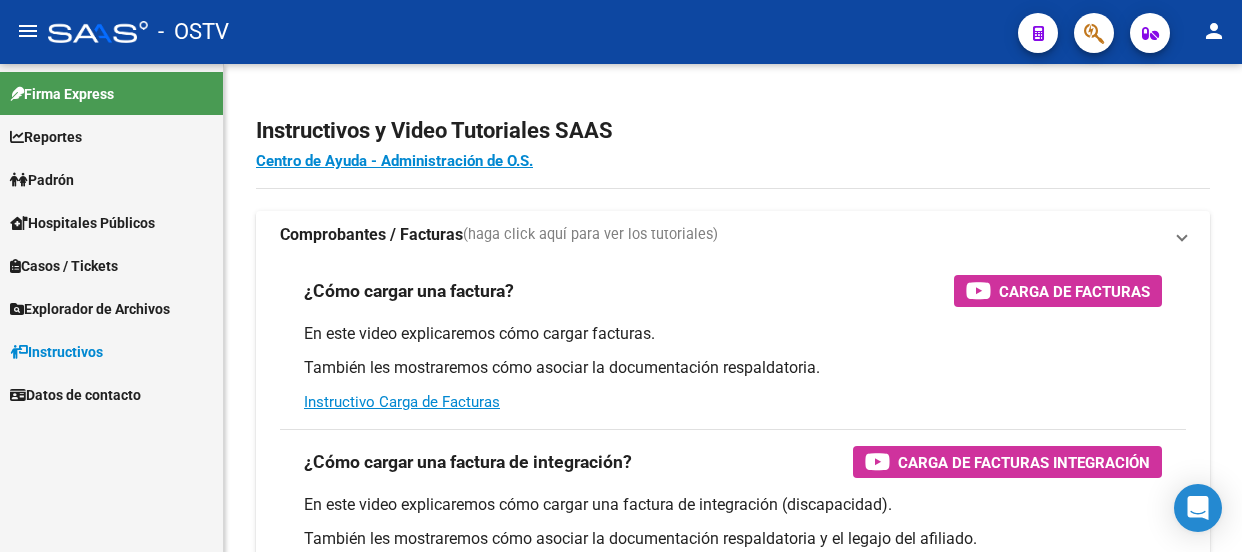 scroll, scrollTop: 0, scrollLeft: 0, axis: both 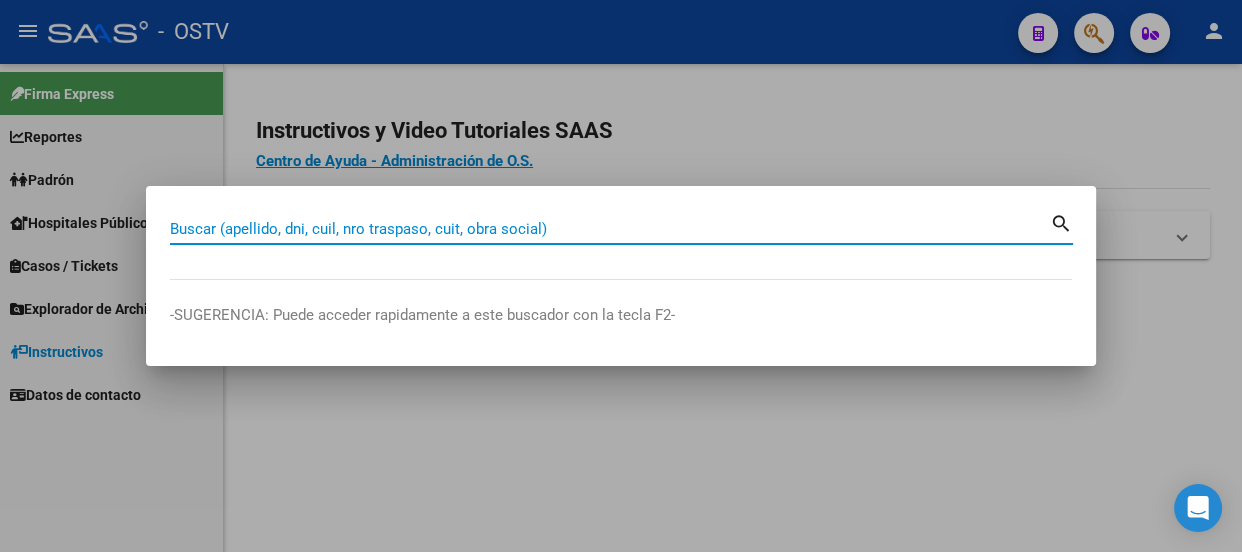 paste on "[CUIL]" 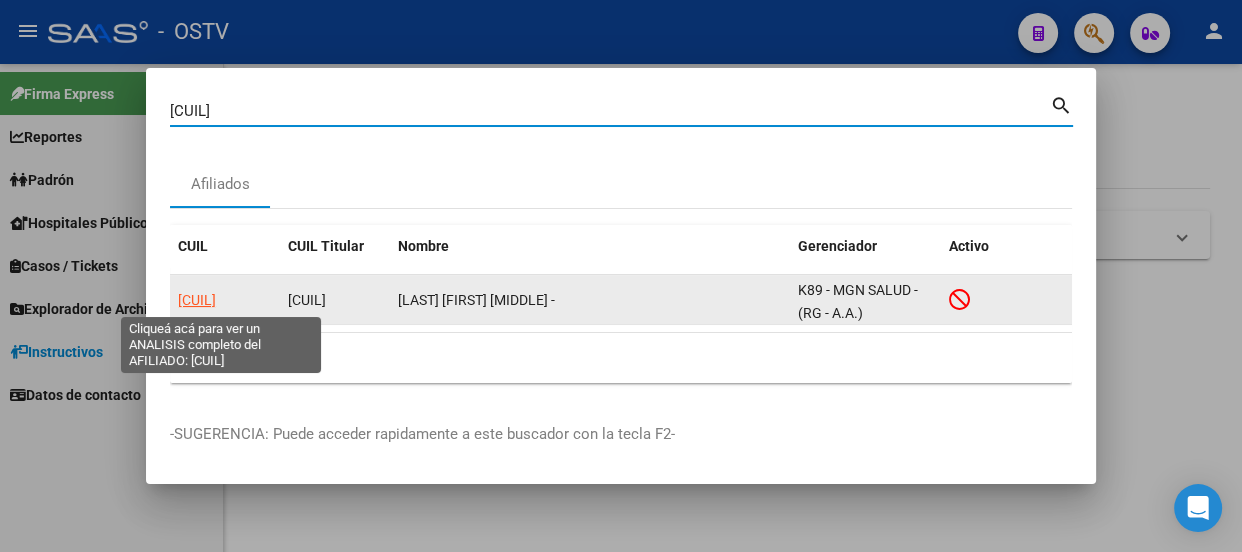 click on "[CUIL]" 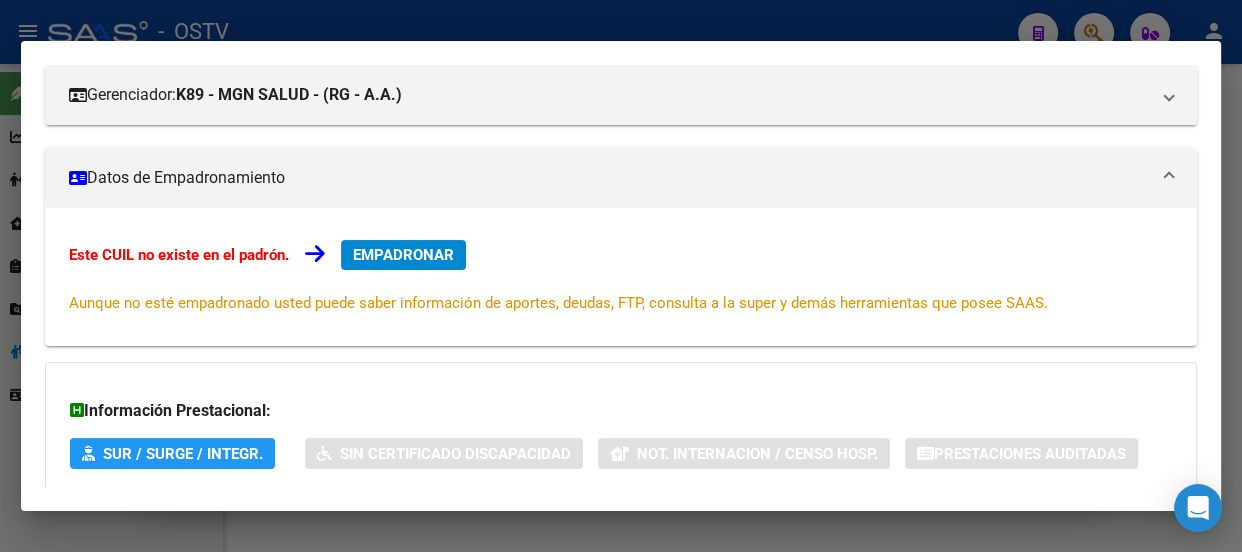 scroll, scrollTop: 0, scrollLeft: 0, axis: both 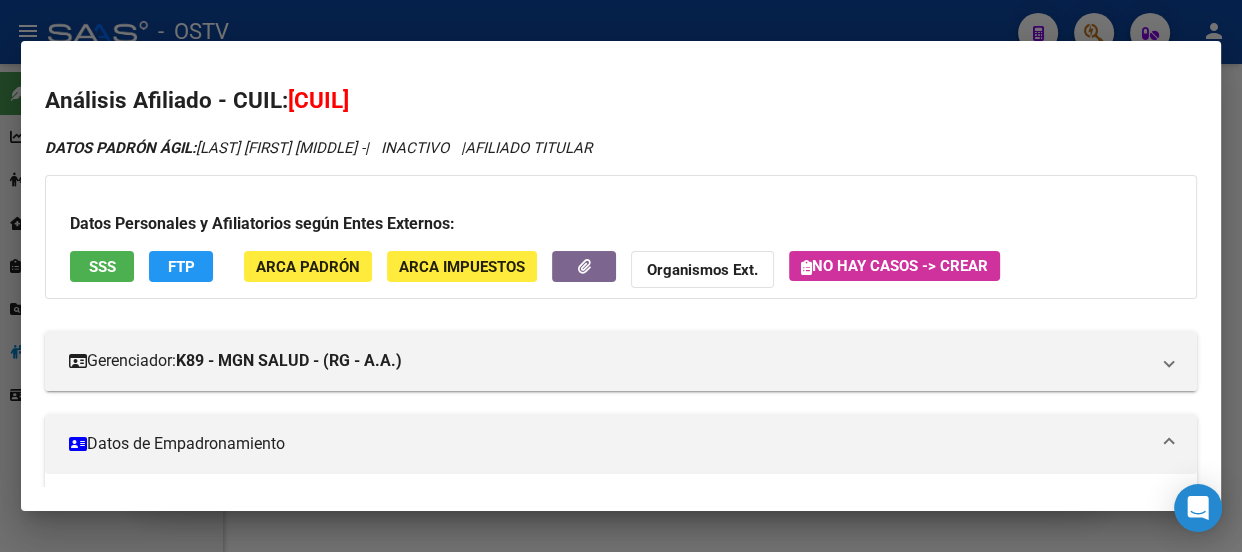 click at bounding box center [621, 276] 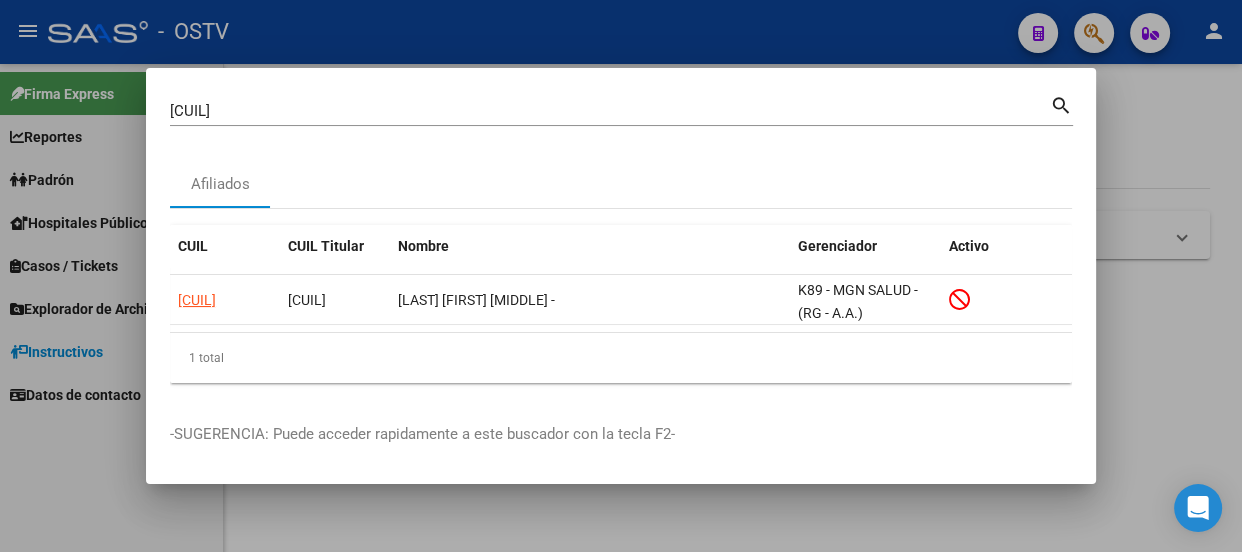 click on "Afiliados" 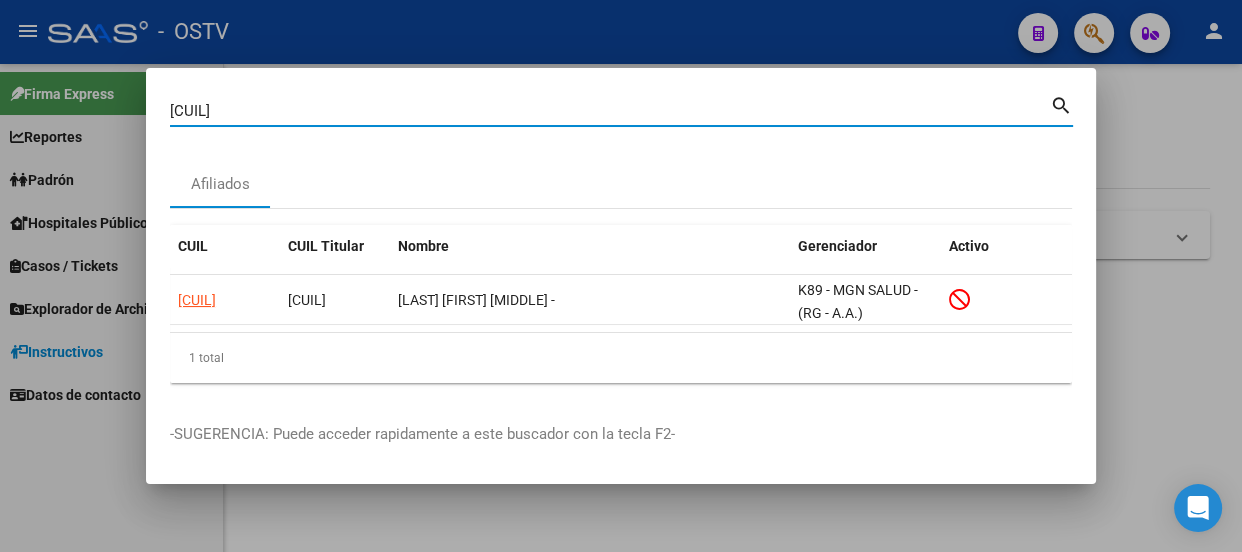 click on "[CUIL]" at bounding box center [610, 111] 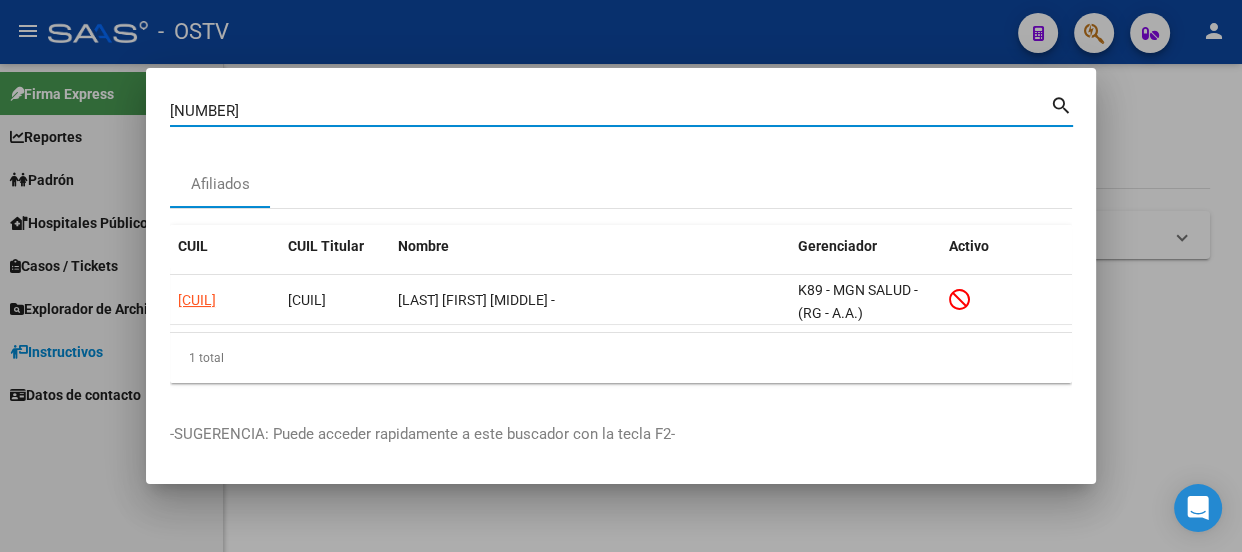 type on "[NUMBER]" 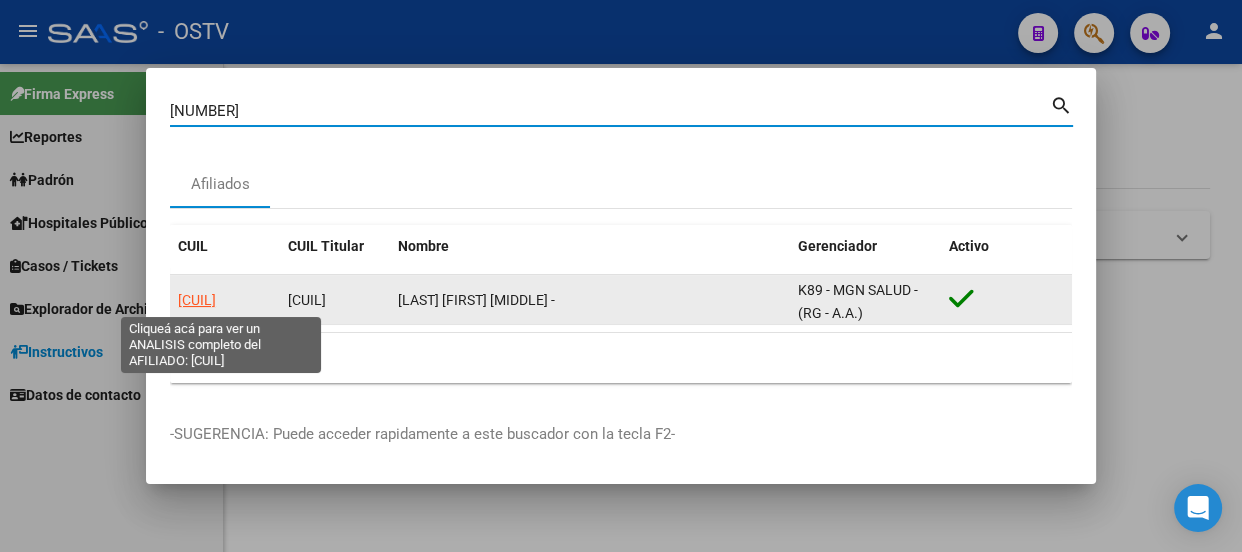 click on "[CUIL]" 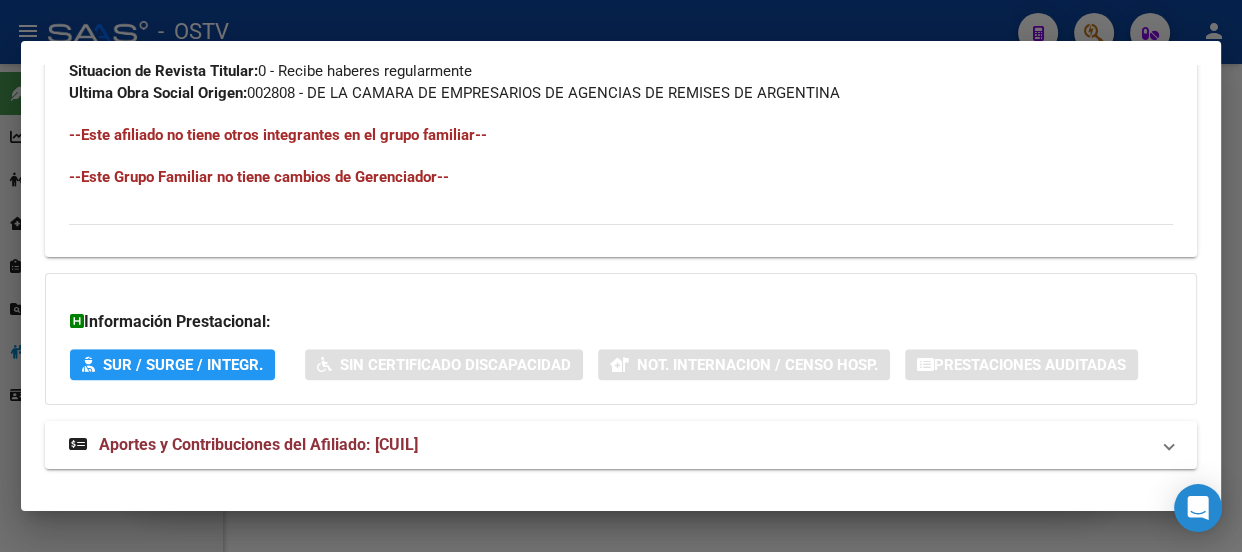 scroll, scrollTop: 1239, scrollLeft: 0, axis: vertical 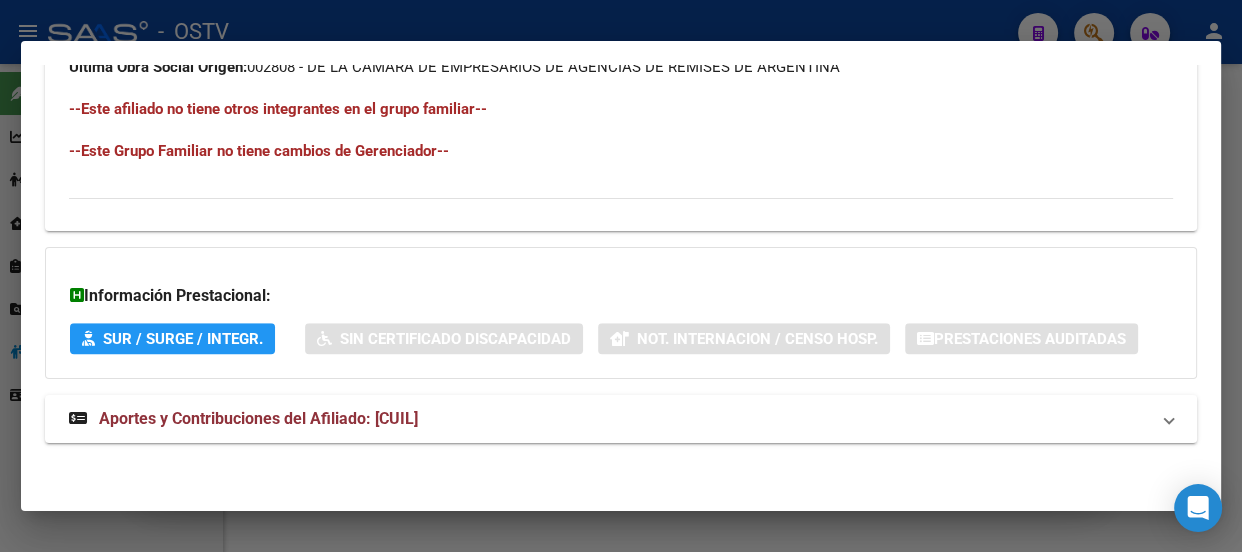 click on "DATOS PADRÓN ÁGIL: [LAST] [FIRST] [MIDDLE] -   |   ACTIVO   |   AFILIADO TITULAR Datos Personales y Afiliatorios según Entes Externos: SSS FTP ARCA Padrón ARCA Impuestos Organismos Ext.   No hay casos -> Crear
Gerenciador:      K89 - MGN SALUD - (RG - A.A.) Atención telefónica:  Atencion al Socio:   [PHONE] // [PHONE]  Atencion al Socio:    [PHONE] // [PHONE] Atencion al Socio:    [PHONE] Sitio WEB (Cartilla):    www.mgnsalud1.com.ar Atención emergencias: Emergencias:   [PHONE] Otros Datos Útiles: Cartilla:  LINK    Datos de Empadronamiento  Enviar Credencial Digital remove_red_eye Movimientos    Sin Certificado Discapacidad Crear Familiar ABM Rápido ABM Etiquetas: Estado: ACTIVO Última Alta Formal:  [DATE] Ultimo Tipo Movimiento Alta:  ALTA RG OPCION Online (clave fiscal) Comentario ADMIN:  ALTA AUTOMATICA POR ADHESION AFIP el [DATE] [TIME] DATOS DEL AFILIADO Apellido:   [LAST] [FIRST] [MIDDLE] CUIL:  [CUIL] Documento:  DU - DOCUMENTO UNICO [NUMBER]      M" at bounding box center [621, -318] 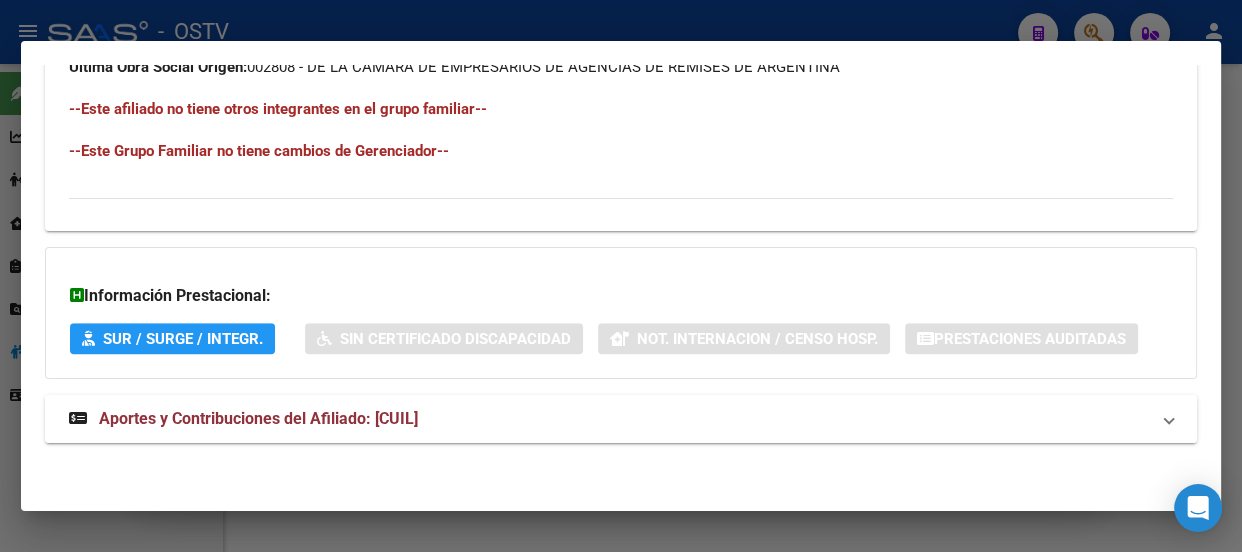 click on "Aportes y Contribuciones del Afiliado: [CUIL]" at bounding box center (258, 418) 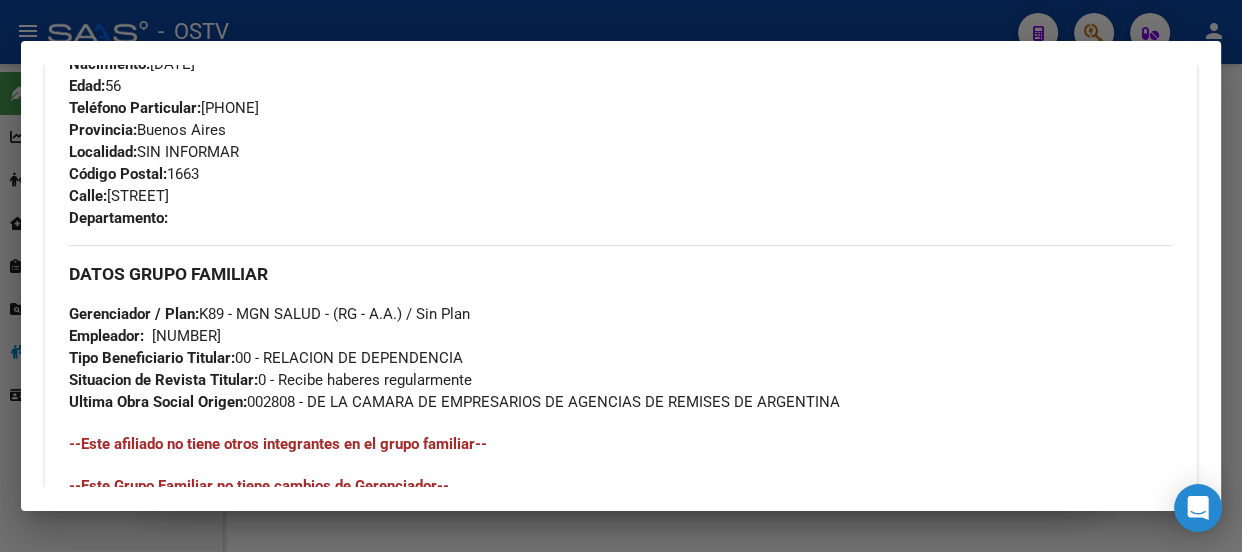 scroll, scrollTop: 909, scrollLeft: 0, axis: vertical 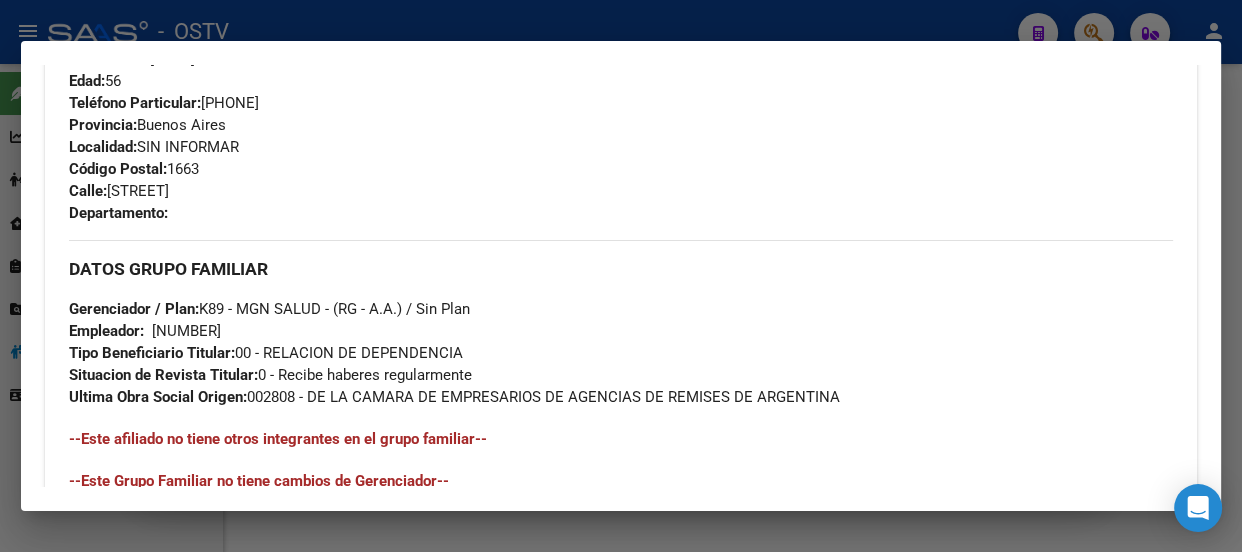 drag, startPoint x: 360, startPoint y: 359, endPoint x: 293, endPoint y: 356, distance: 67.06713 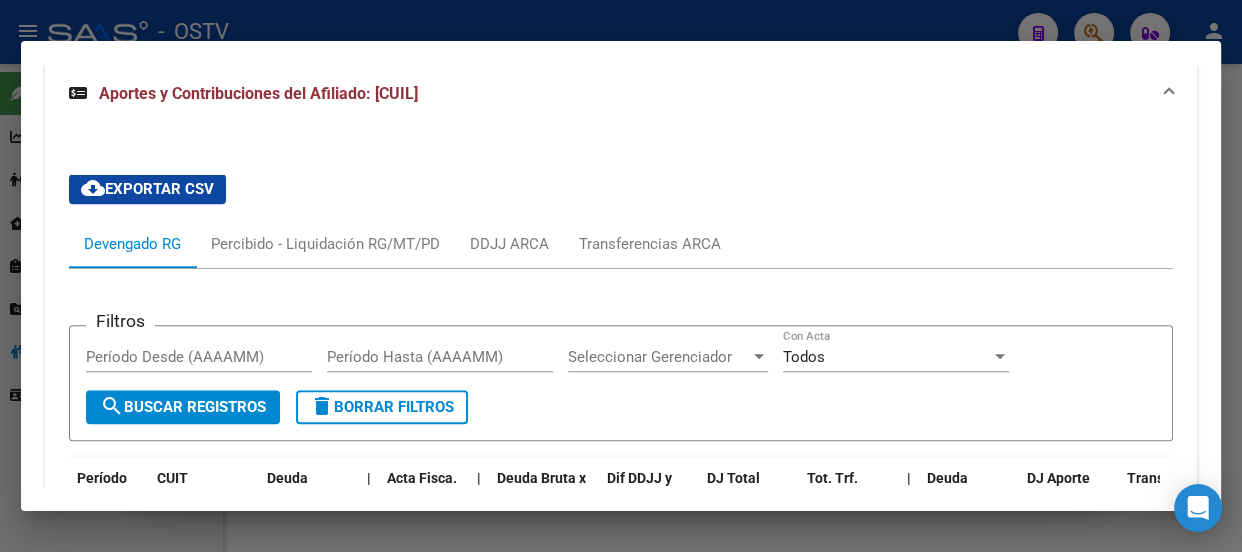 scroll, scrollTop: 1922, scrollLeft: 0, axis: vertical 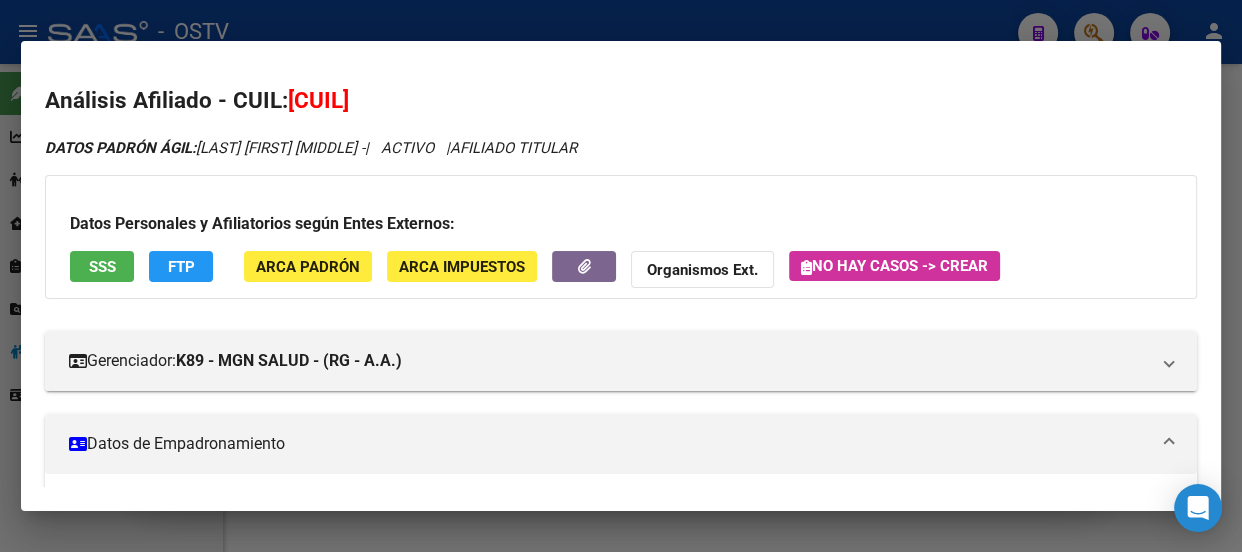 click at bounding box center (621, 276) 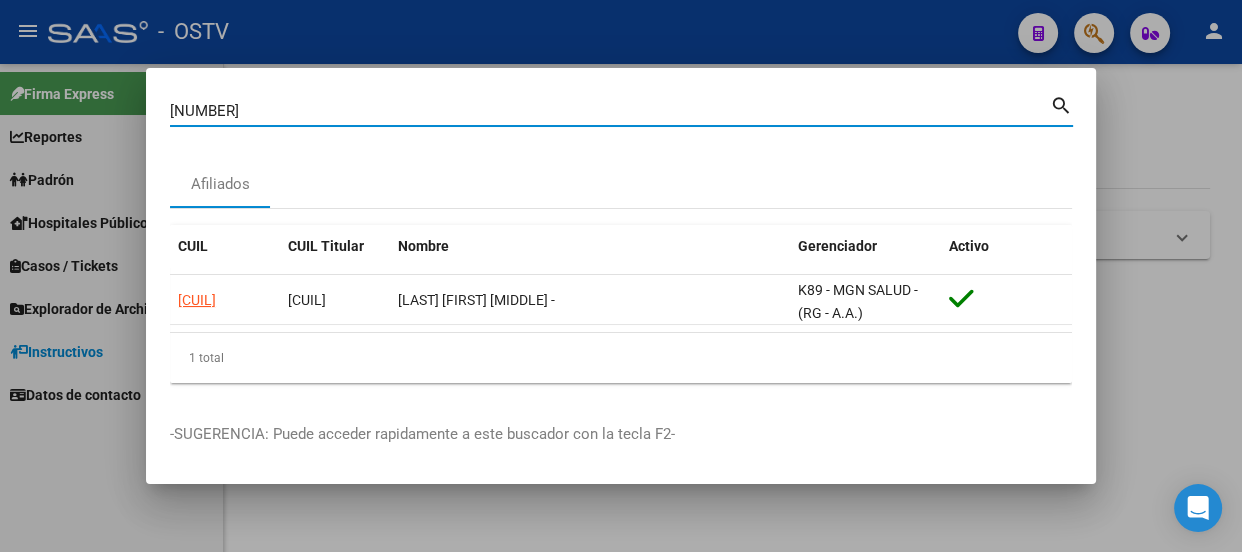 drag, startPoint x: 359, startPoint y: 116, endPoint x: 0, endPoint y: 192, distance: 366.9564 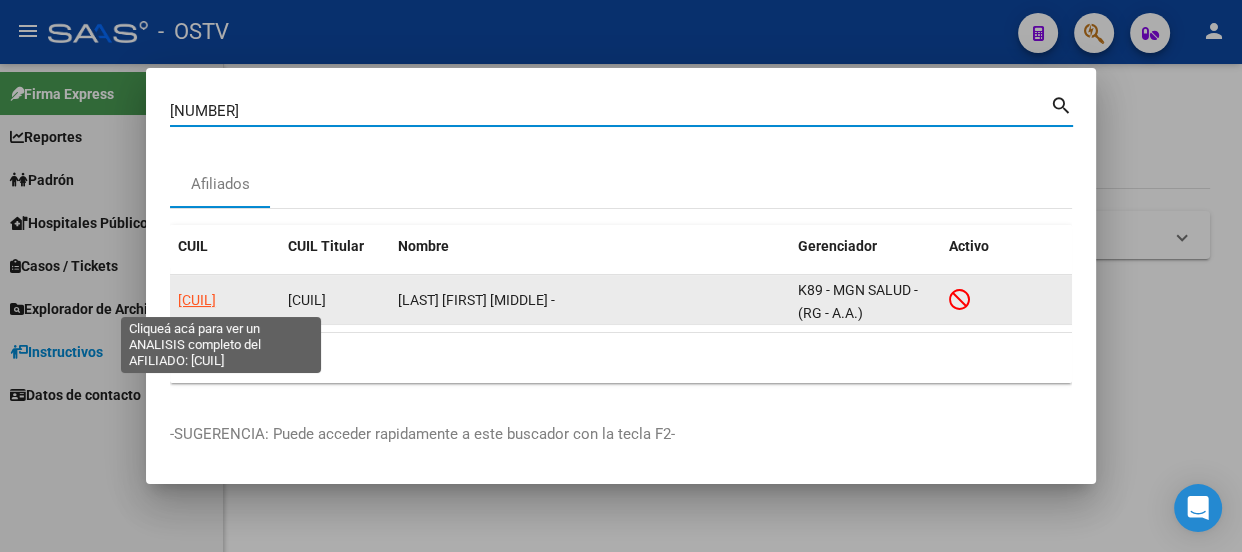 click on "[CUIL]" 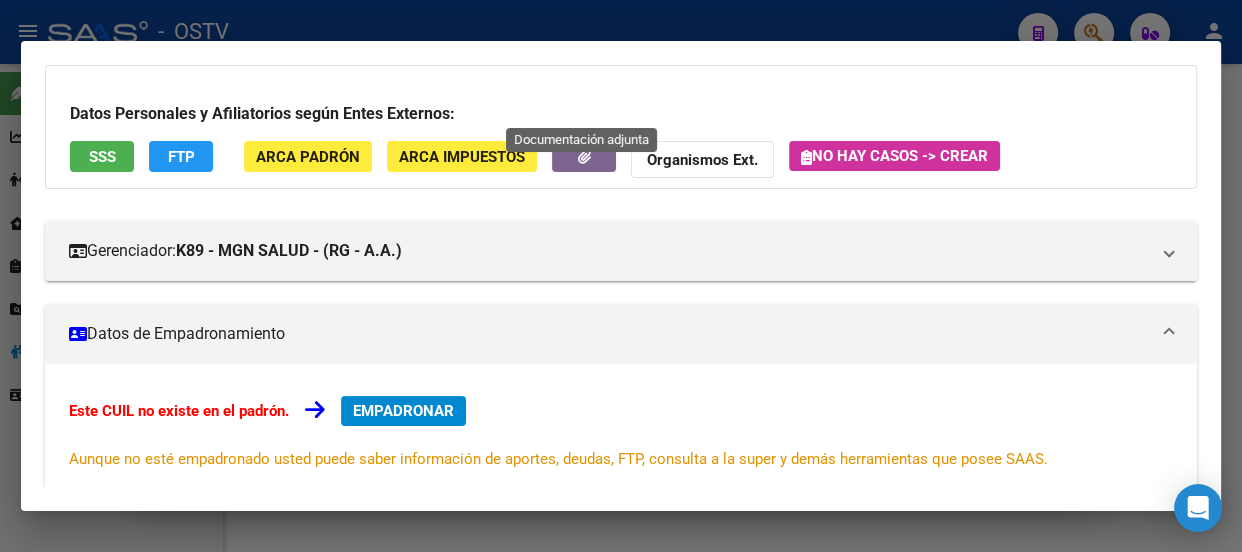 scroll, scrollTop: 109, scrollLeft: 0, axis: vertical 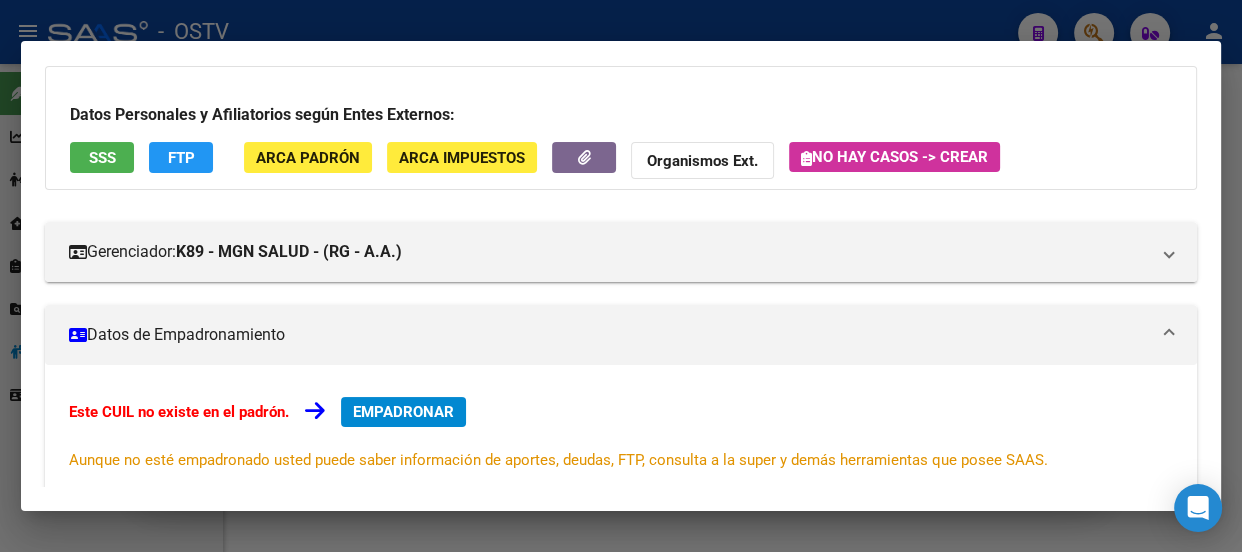 click at bounding box center [621, 276] 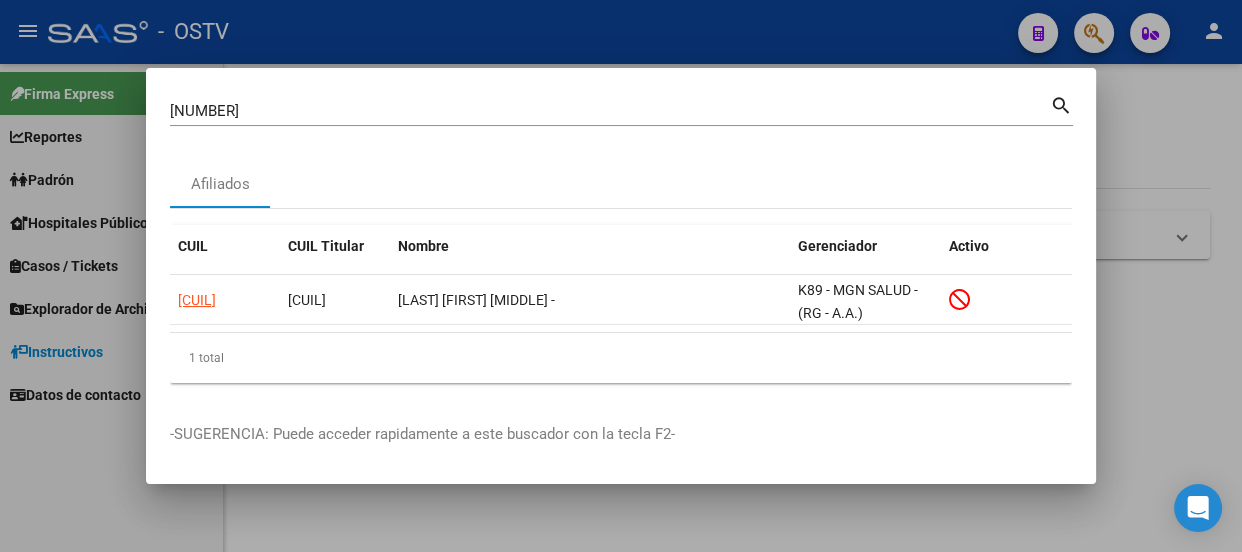 click on "[NUMBER]" at bounding box center (610, 111) 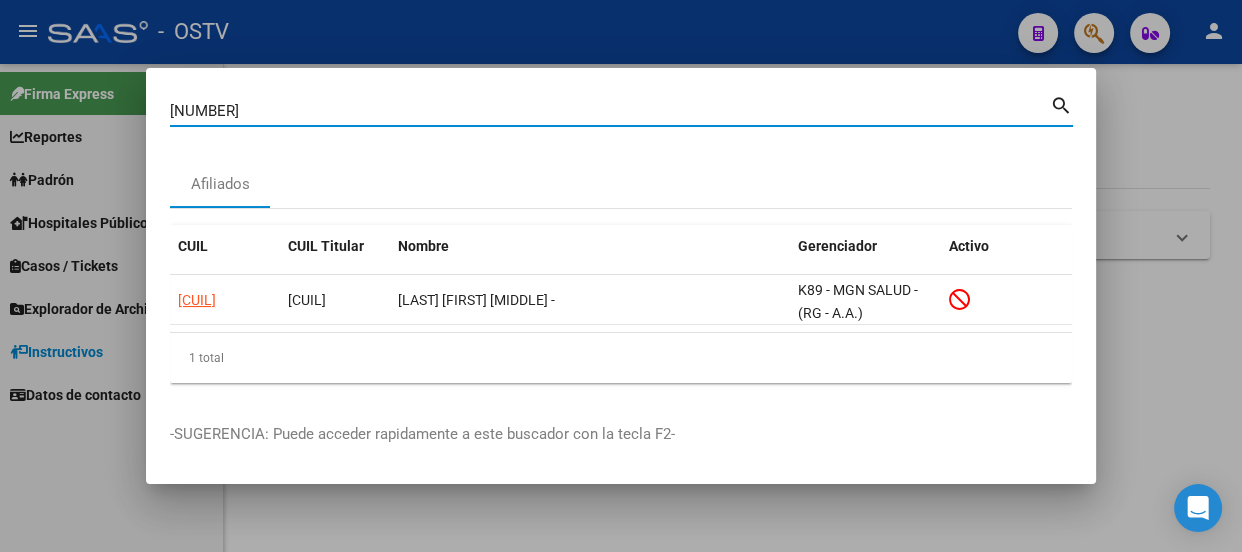 drag, startPoint x: 346, startPoint y: 129, endPoint x: 342, endPoint y: 116, distance: 13.601471 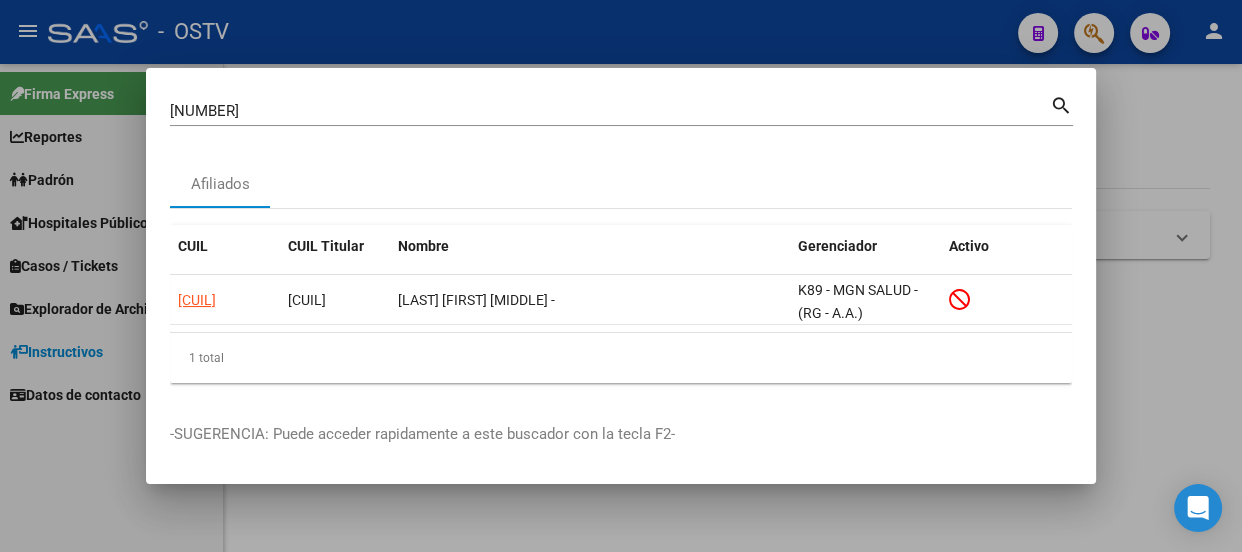 click on "[NUMBER]" at bounding box center [610, 111] 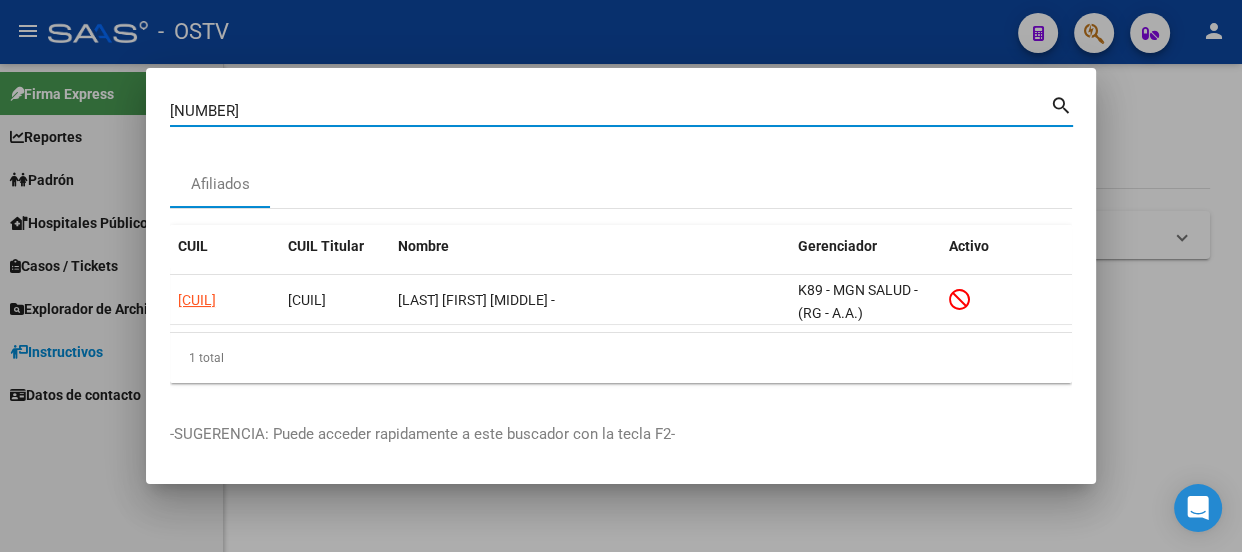 click on "[NUMBER] Buscar (apellido, dni, cuil, nro traspaso, cuit, obra social)" at bounding box center (610, 111) 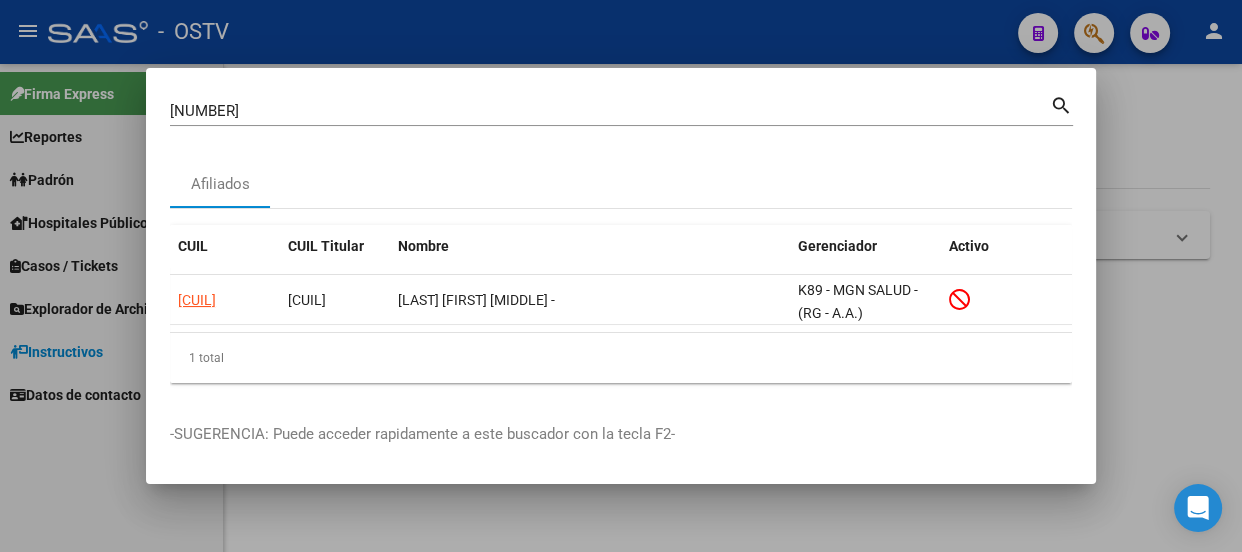 click on "Afiliados" 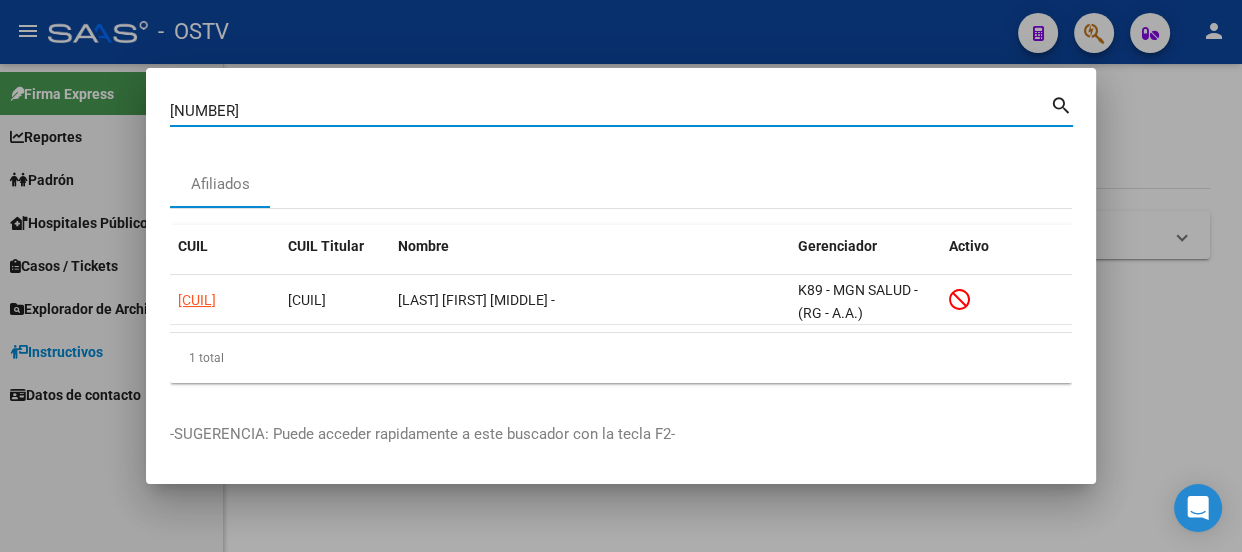 click on "[NUMBER]" at bounding box center (610, 111) 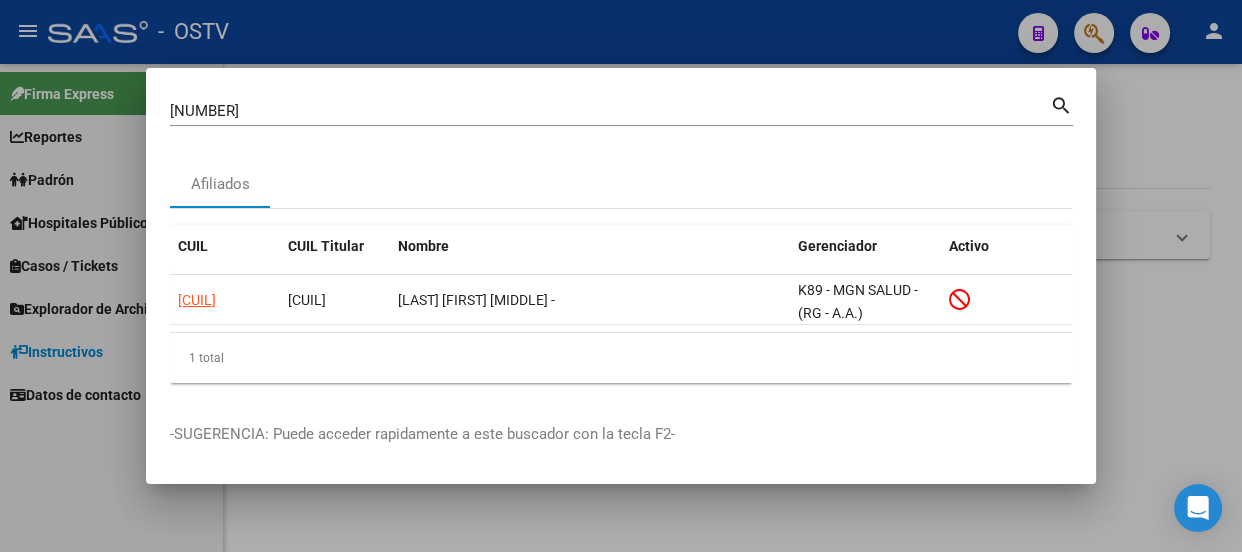click on "[NUMBER]" at bounding box center [610, 111] 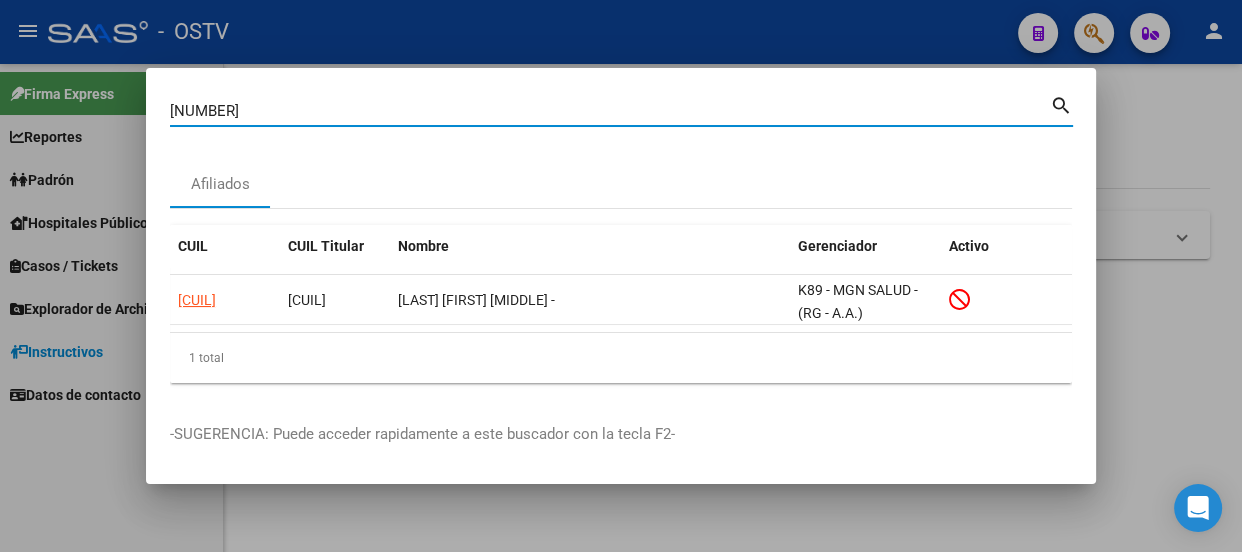 click on "[NUMBER]" at bounding box center [610, 111] 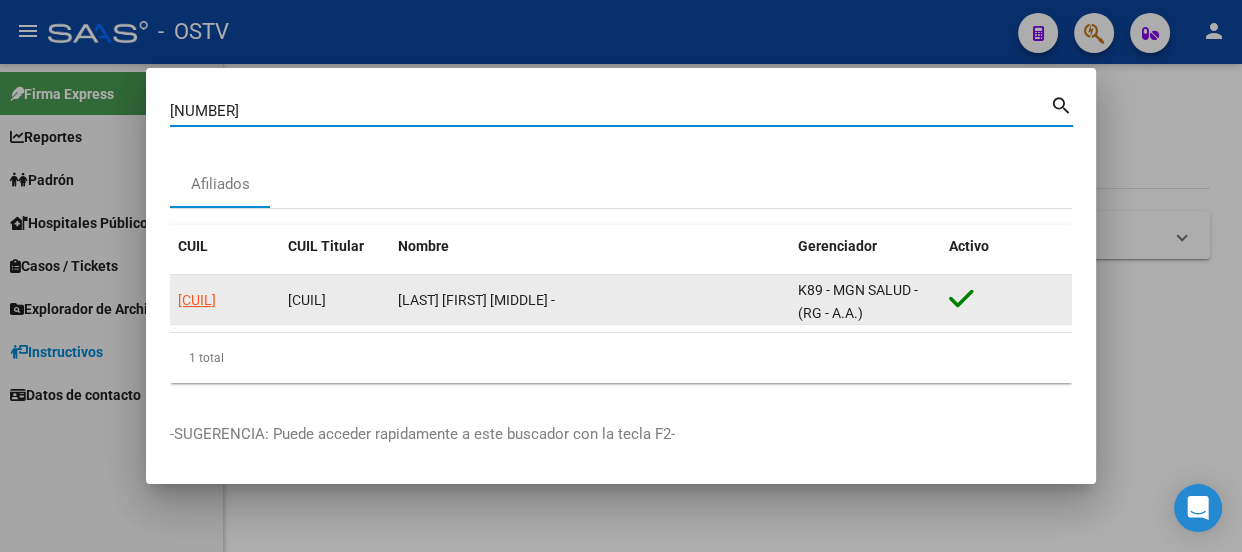 click on "[CUIL]" 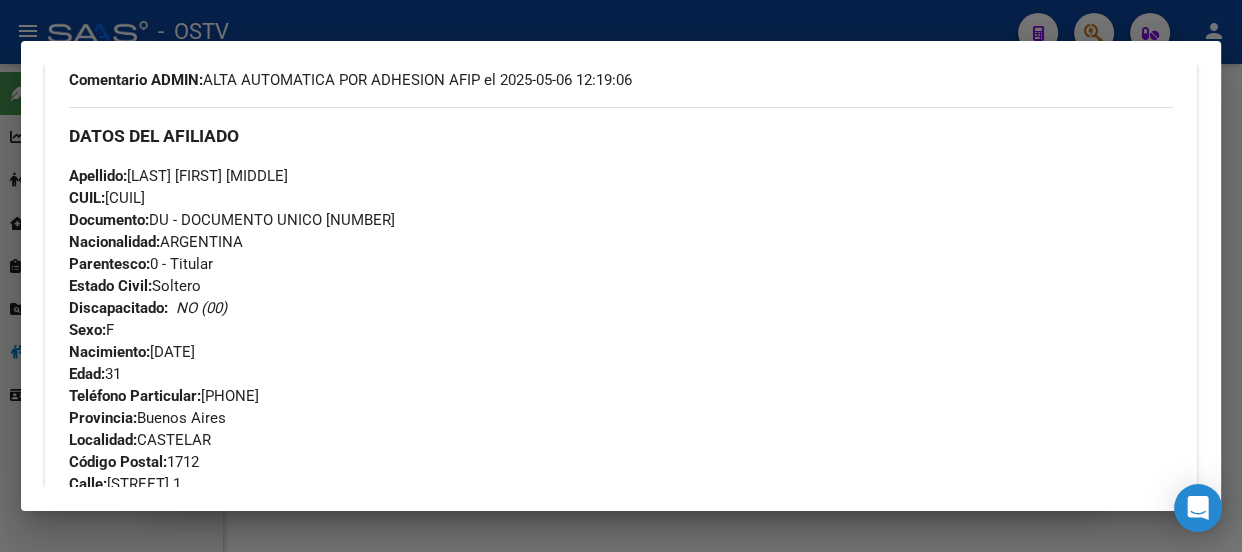 scroll, scrollTop: 707, scrollLeft: 0, axis: vertical 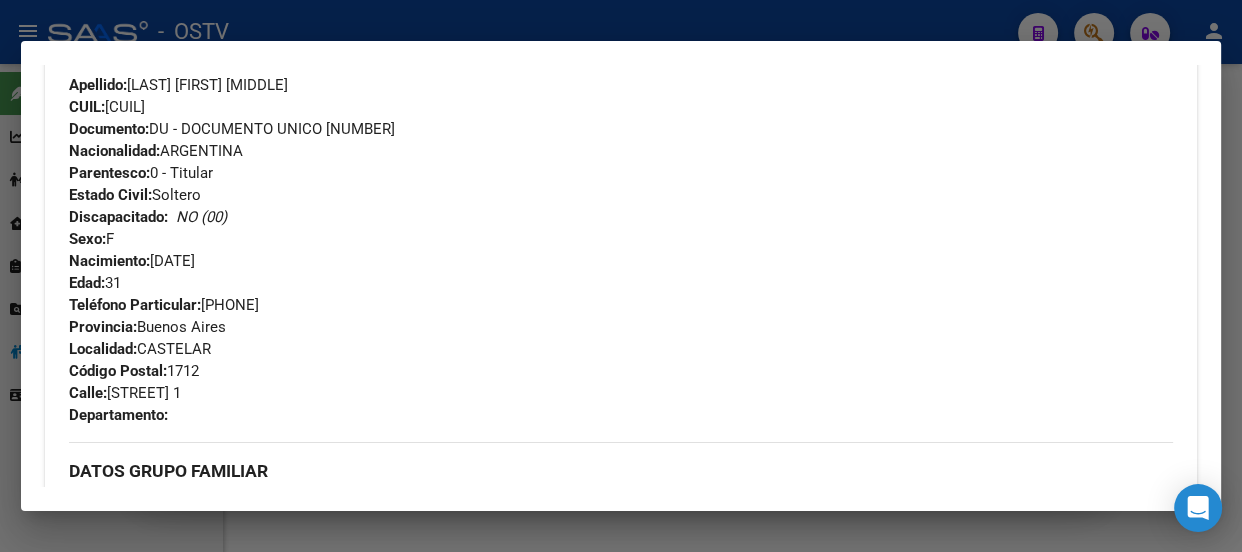 drag, startPoint x: 159, startPoint y: 261, endPoint x: 243, endPoint y: 259, distance: 84.0238 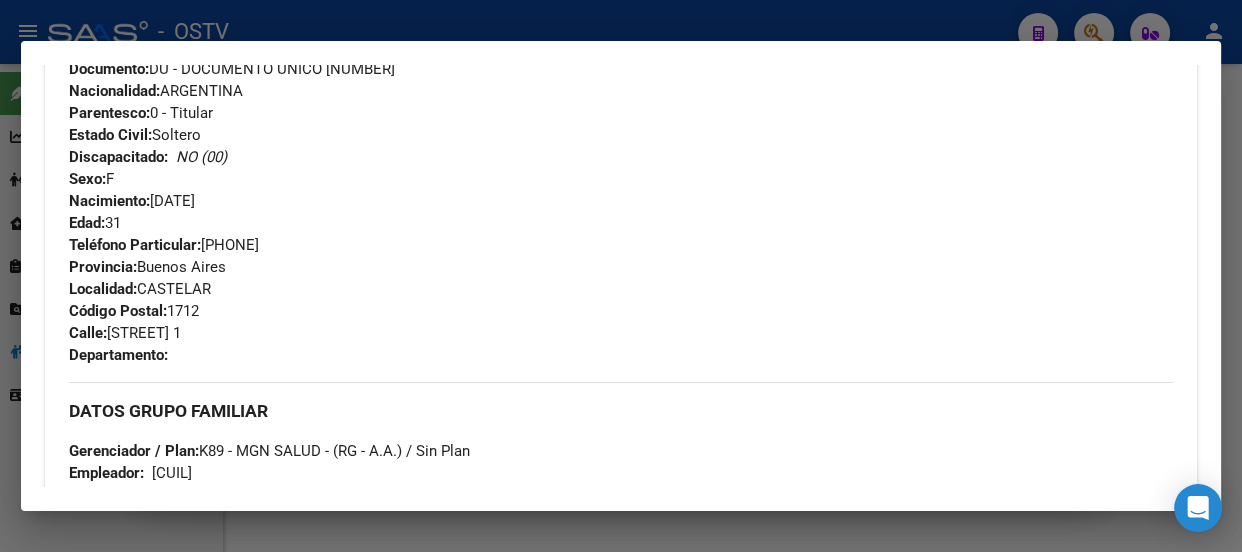 scroll, scrollTop: 798, scrollLeft: 0, axis: vertical 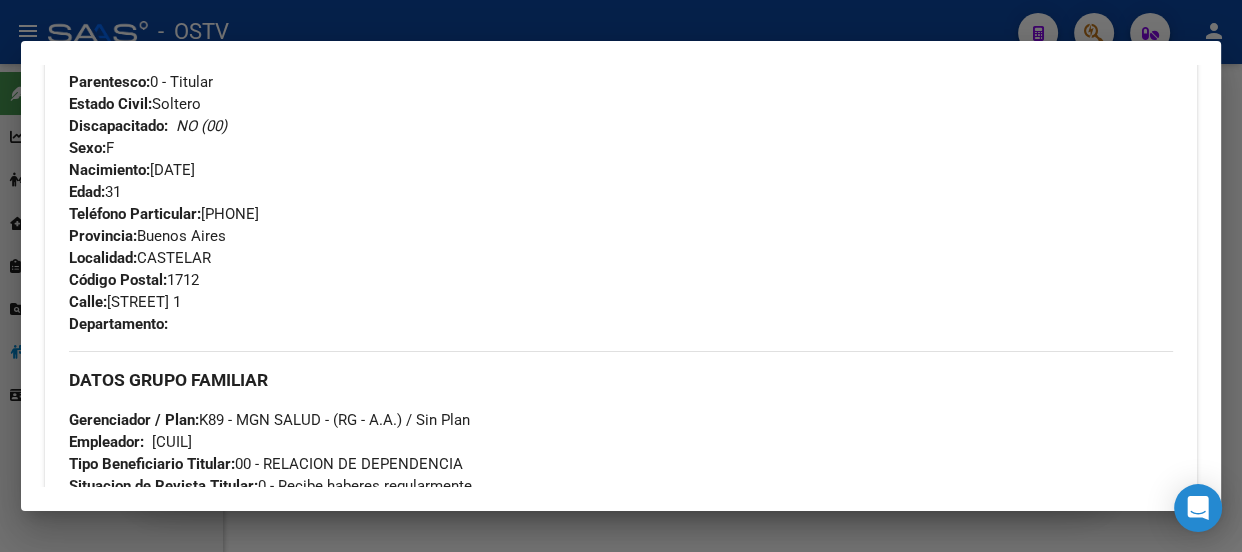 drag, startPoint x: 200, startPoint y: 209, endPoint x: 359, endPoint y: 210, distance: 159.00314 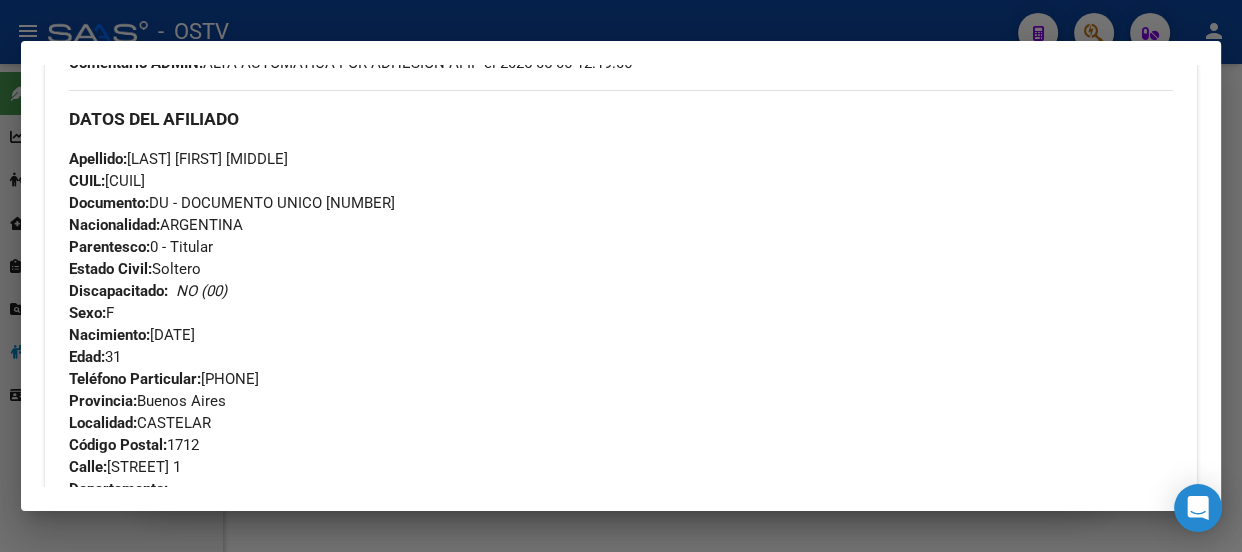 scroll, scrollTop: 616, scrollLeft: 0, axis: vertical 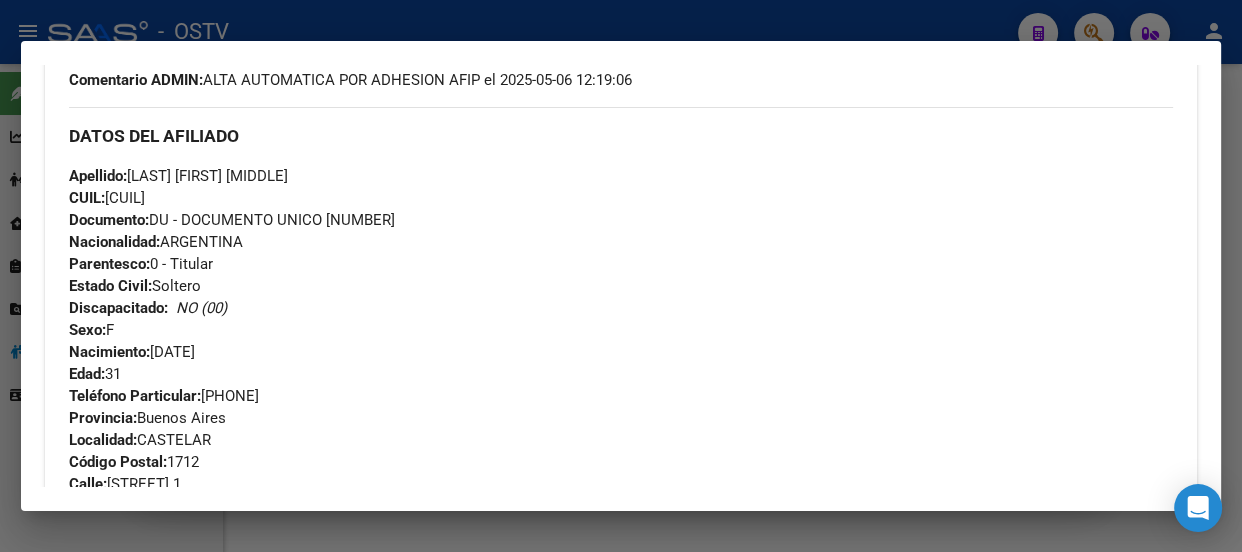 click on "Apellido:   [LAST] [FIRST] [MIDDLE]  CUIL:  [CUIL] Documento:  DU - DOCUMENTO UNICO [NUMBER]  Nacionalidad:  ARGENTINA Parentesco:  0 - Titular Estado Civil:  Soltero Discapacitado:    NO (00) Sexo:  F Nacimiento:  [DATE] Edad:  31" at bounding box center [621, 275] 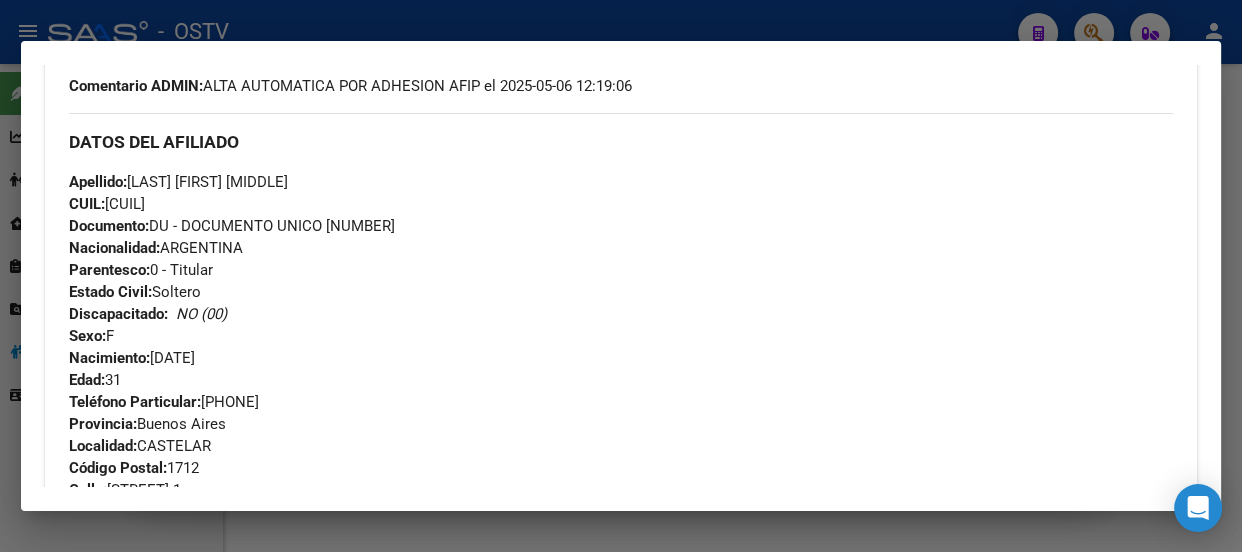 scroll, scrollTop: 707, scrollLeft: 0, axis: vertical 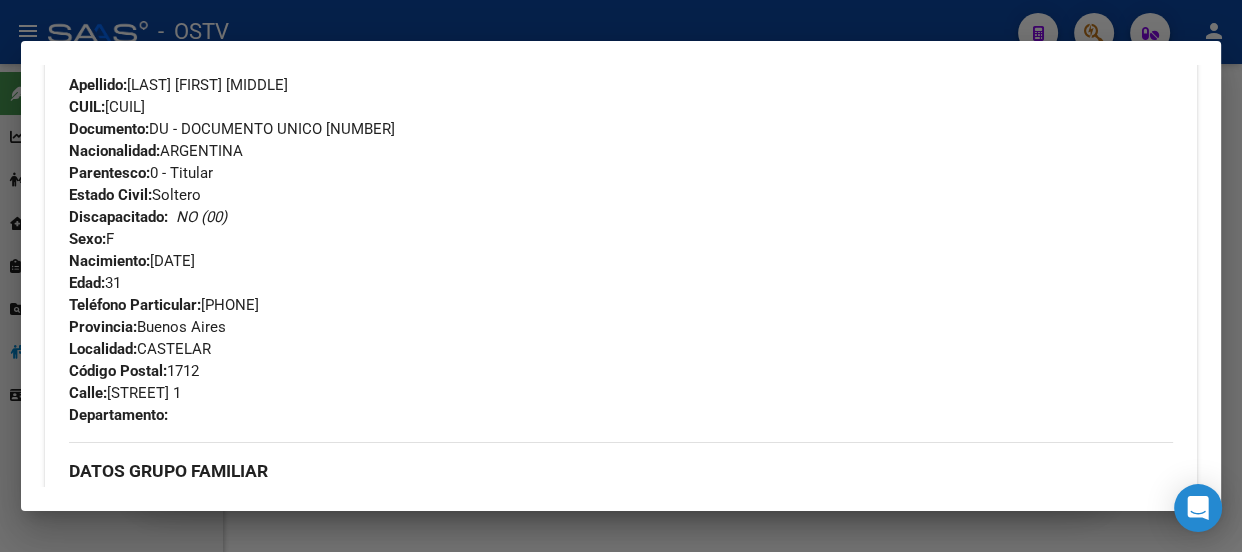 click on "Teléfono Particular:  [PHONE]         Provincia:  [STATE] Localidad:  [CITY]                                           Código Postal:  [POSTAL_CODE] Calle:  [STREET]         1     Departamento:" at bounding box center (621, 360) 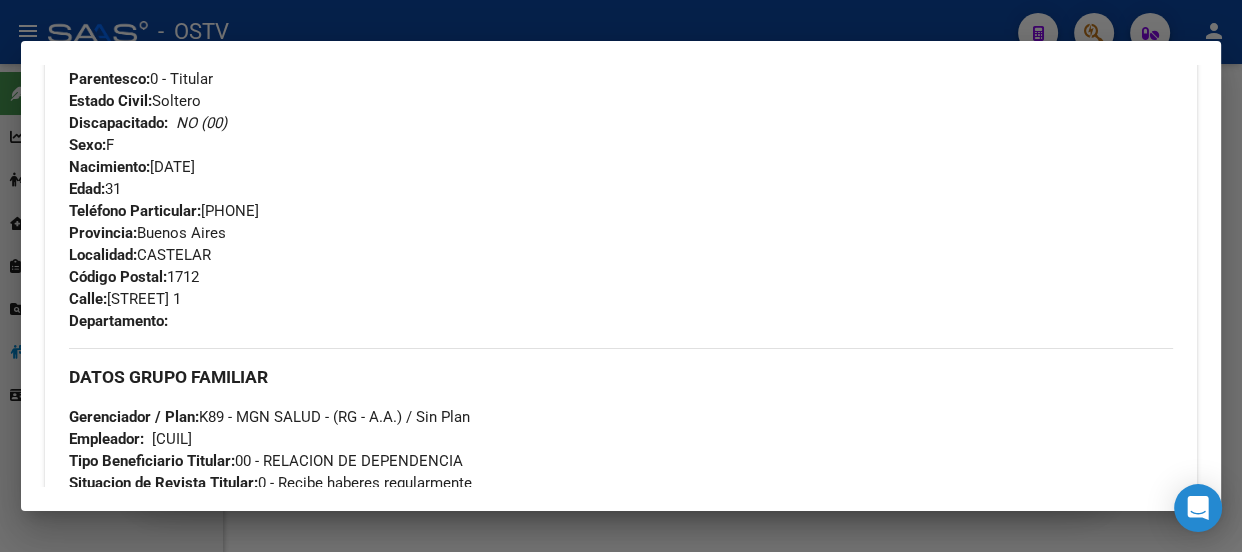 scroll, scrollTop: 798, scrollLeft: 0, axis: vertical 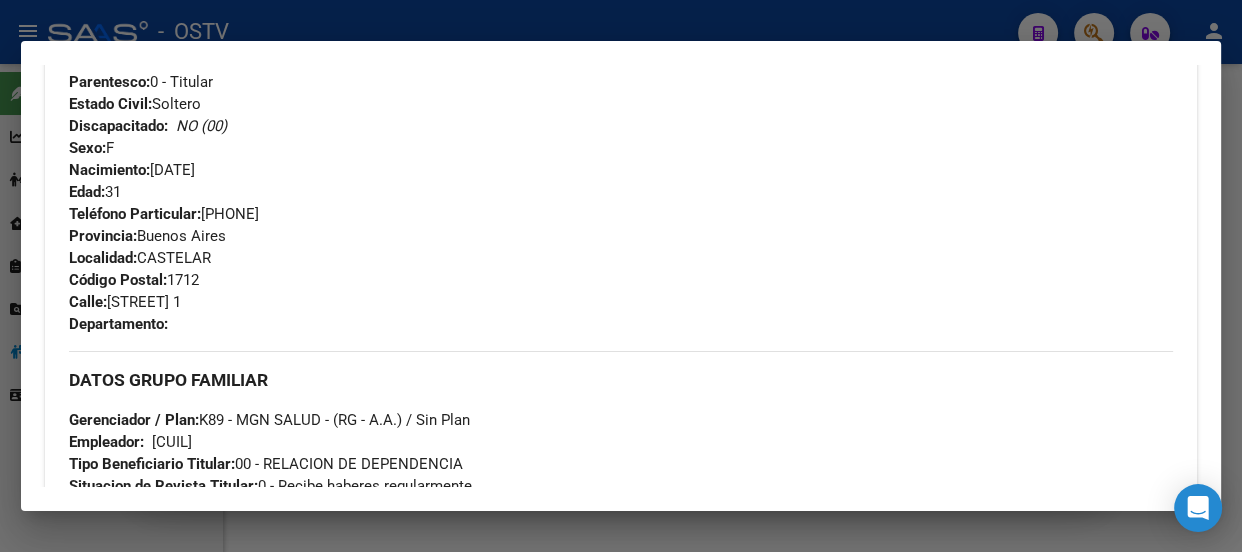 click on "Teléfono Particular:  [PHONE]         Provincia:  [STATE] Localidad:  [CITY]                                           Código Postal:  [POSTAL_CODE] Calle:  [STREET]         1     Departamento:" at bounding box center [621, 269] 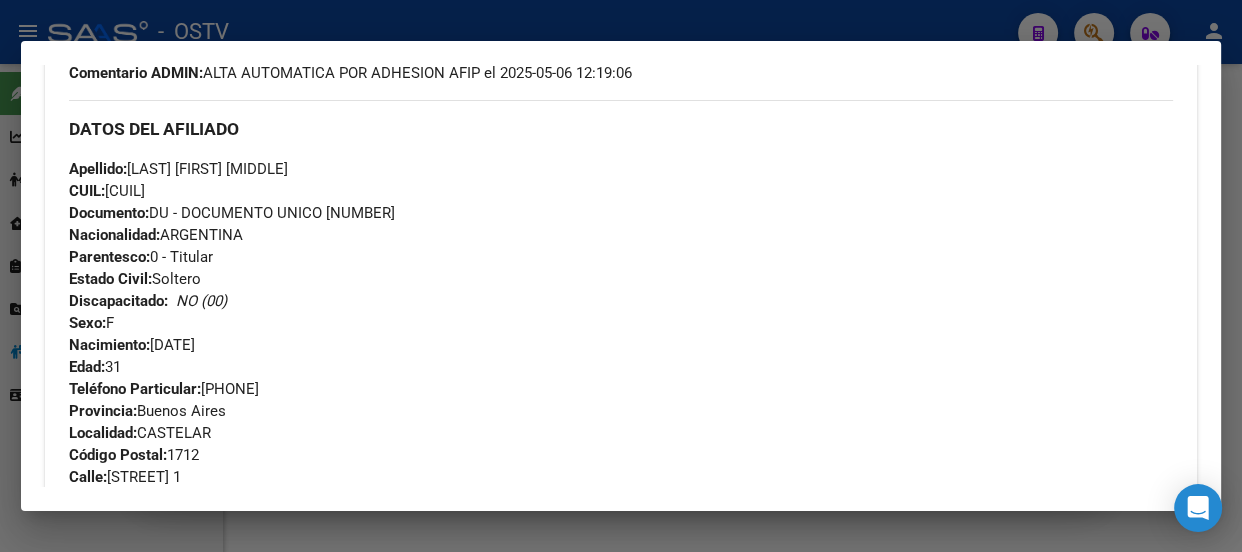 scroll, scrollTop: 616, scrollLeft: 0, axis: vertical 